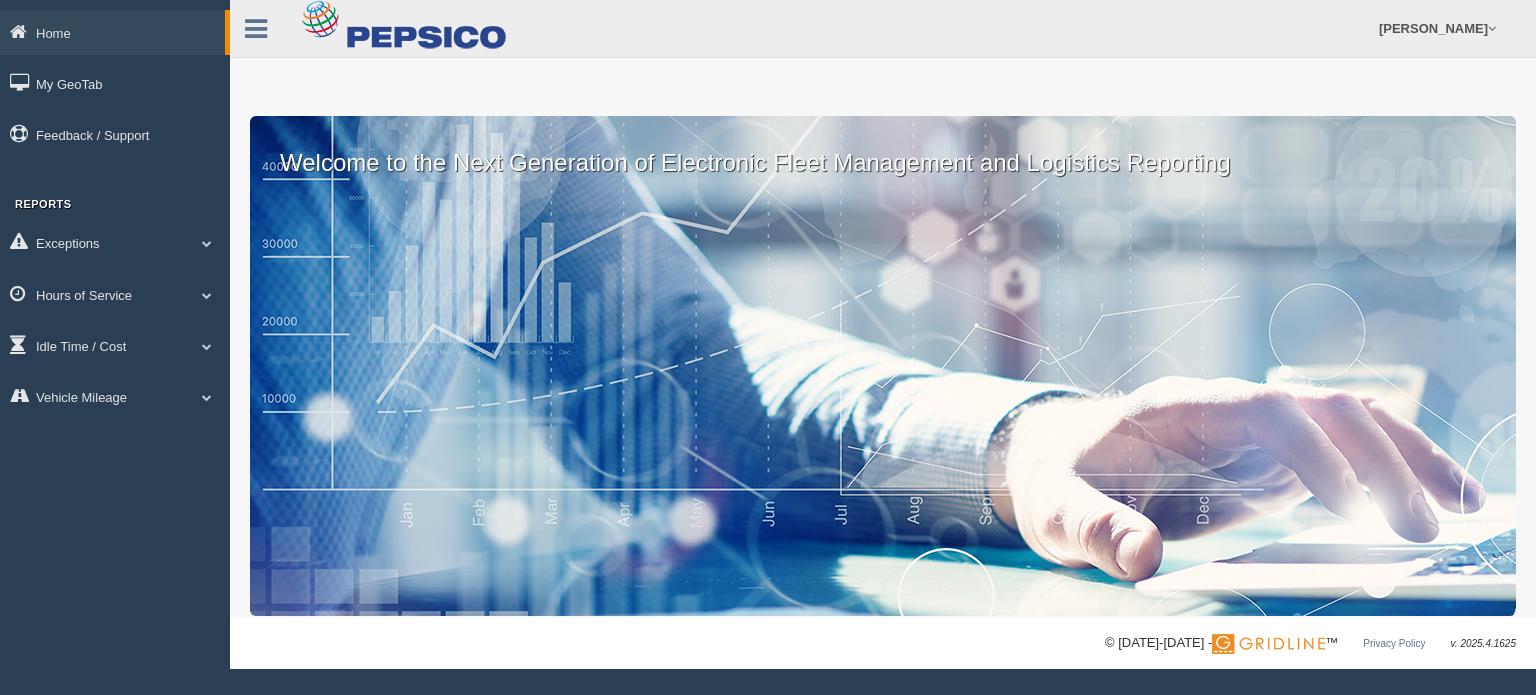 scroll, scrollTop: 0, scrollLeft: 0, axis: both 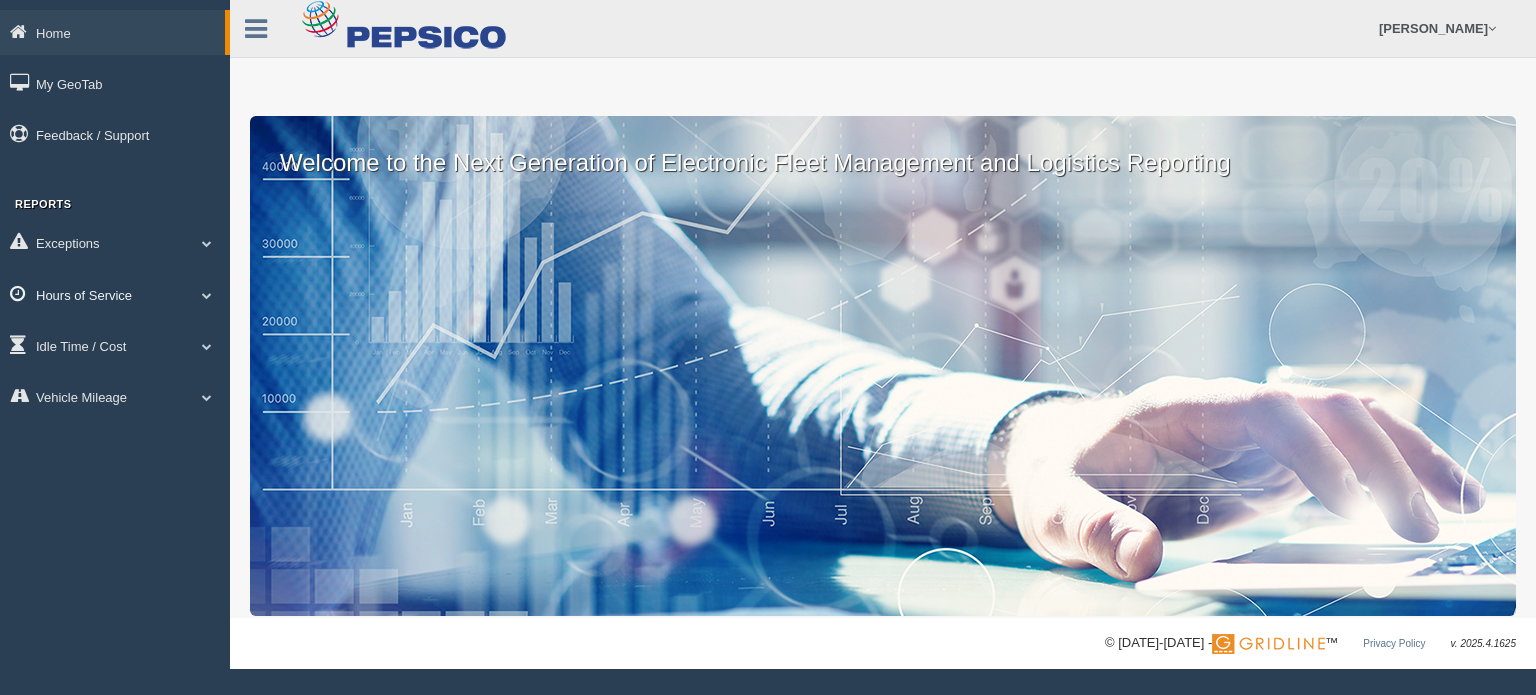 click at bounding box center [207, 295] 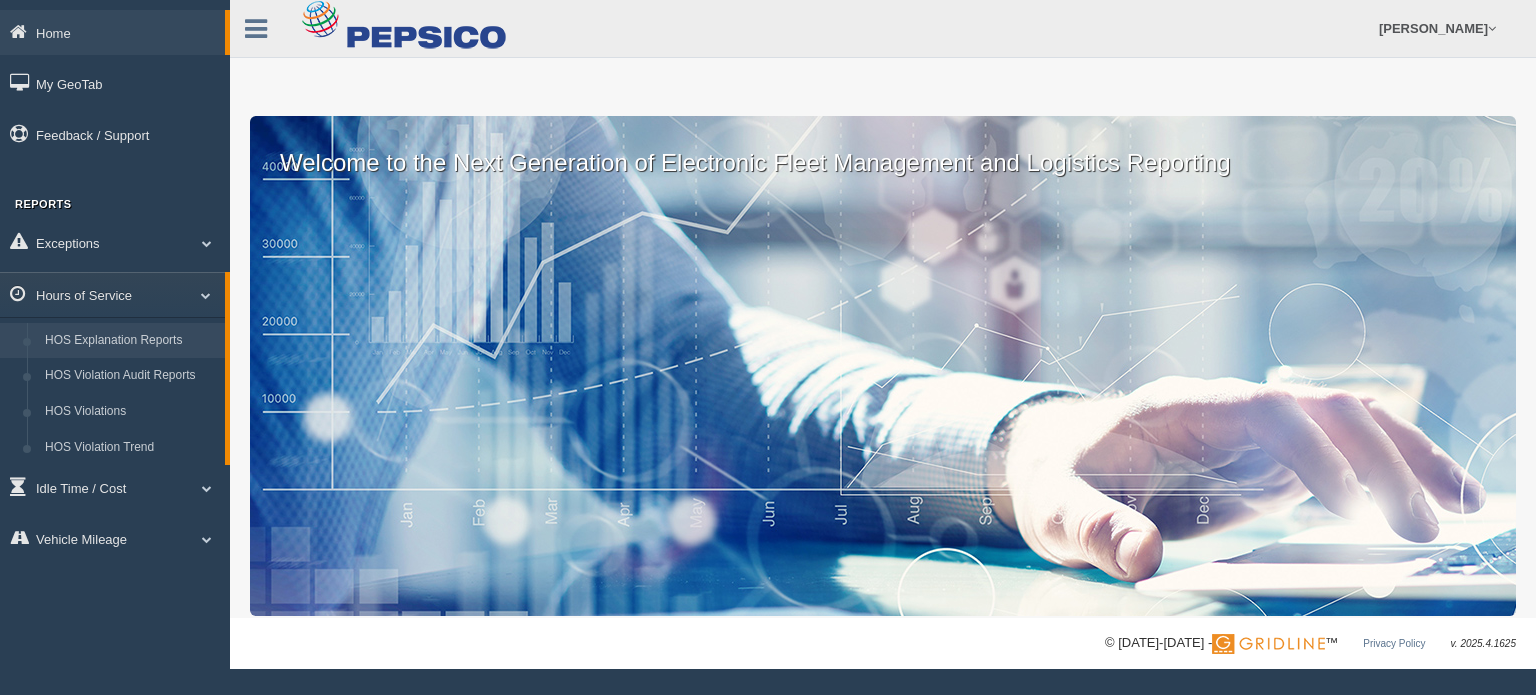 click on "HOS Explanation Reports" at bounding box center [130, 341] 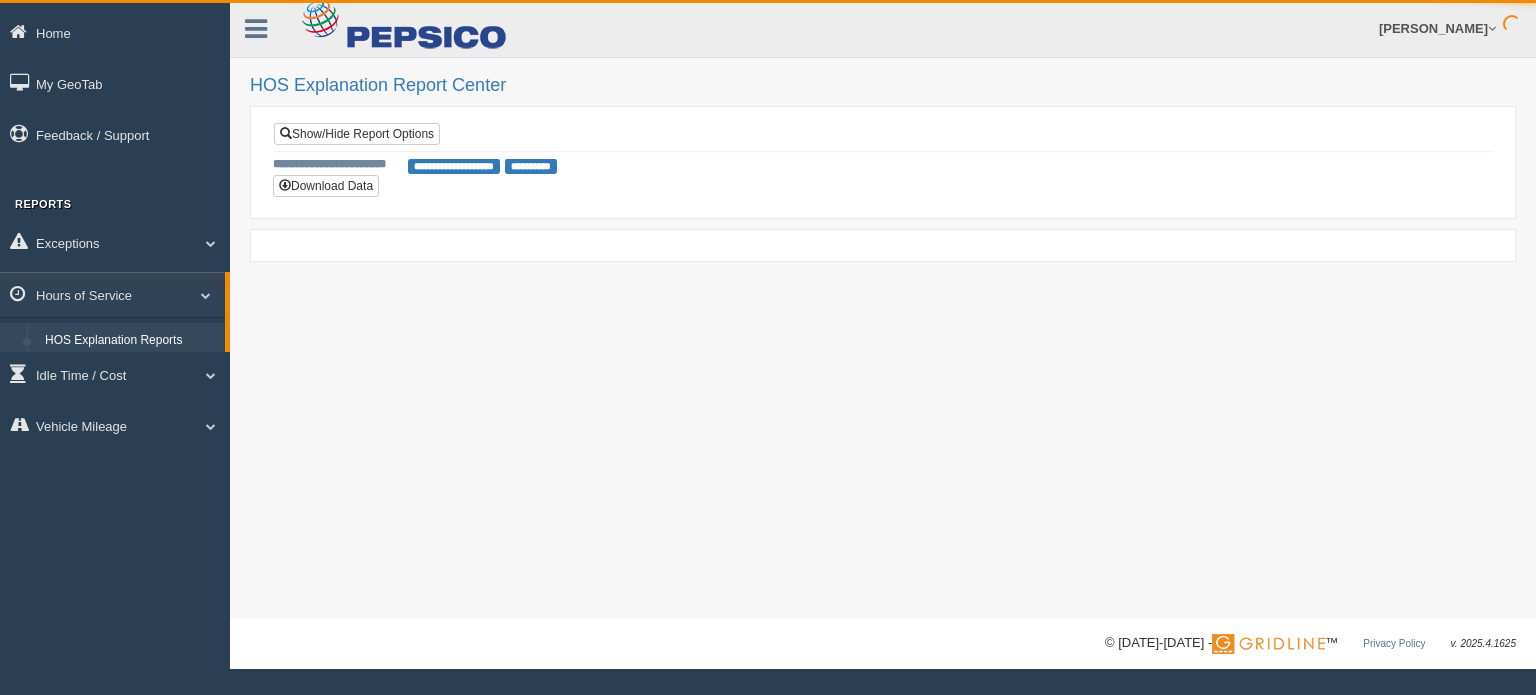 scroll, scrollTop: 0, scrollLeft: 0, axis: both 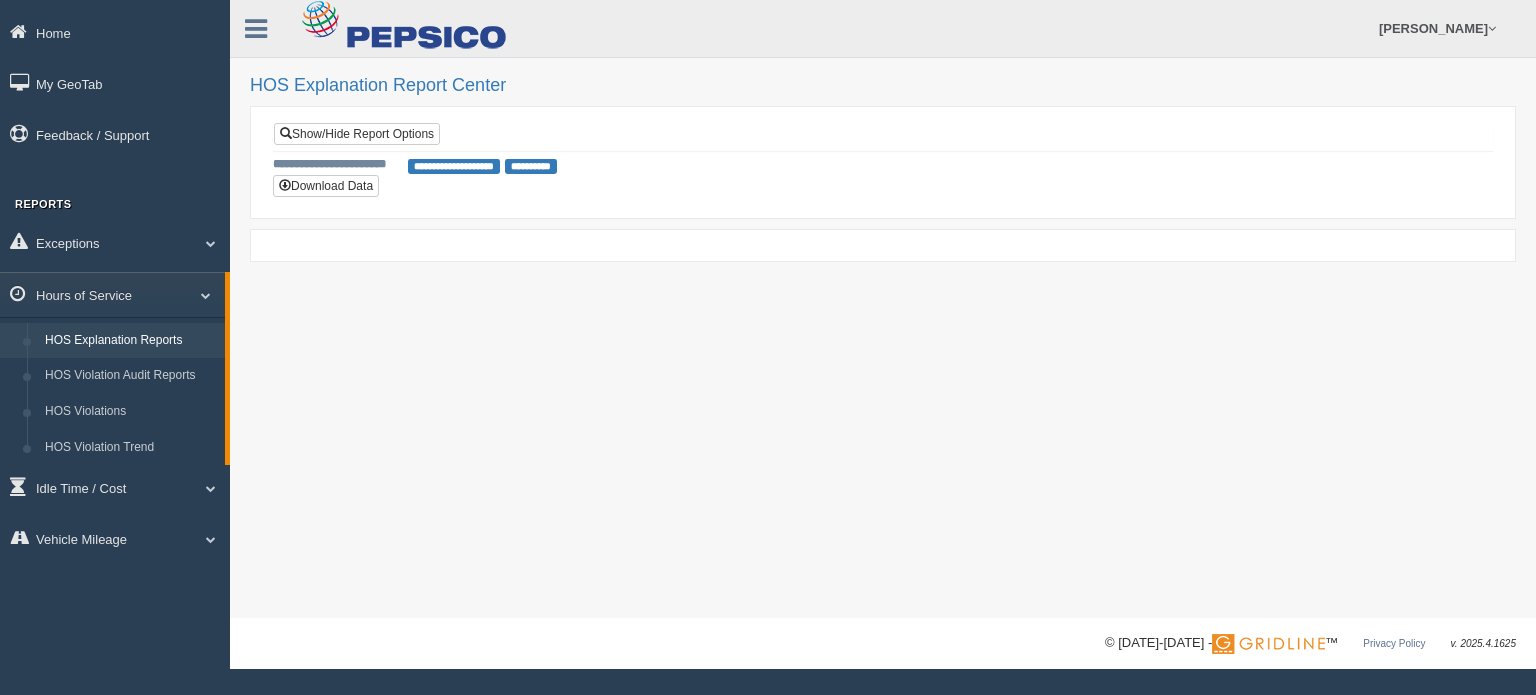 click on "**********" at bounding box center (454, 166) 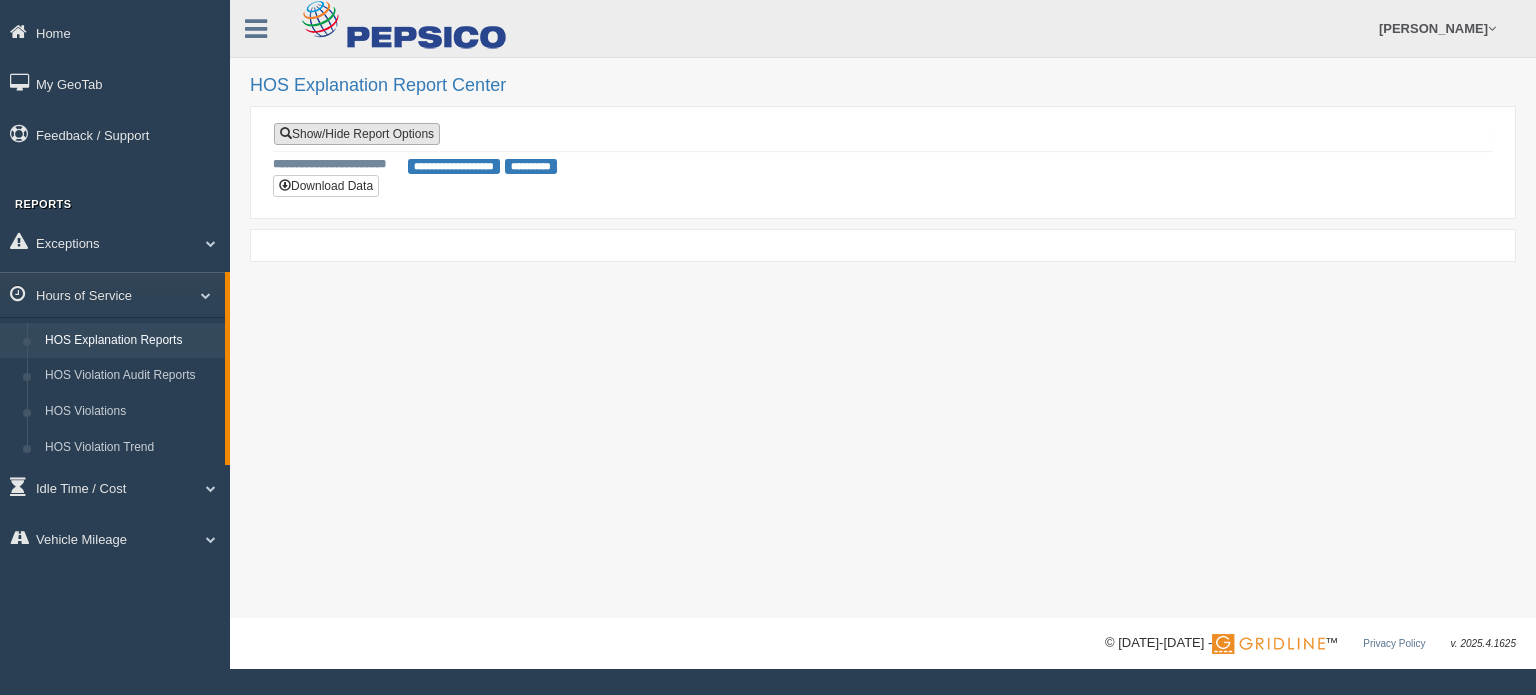 click on "Show/Hide Report Options" at bounding box center [357, 134] 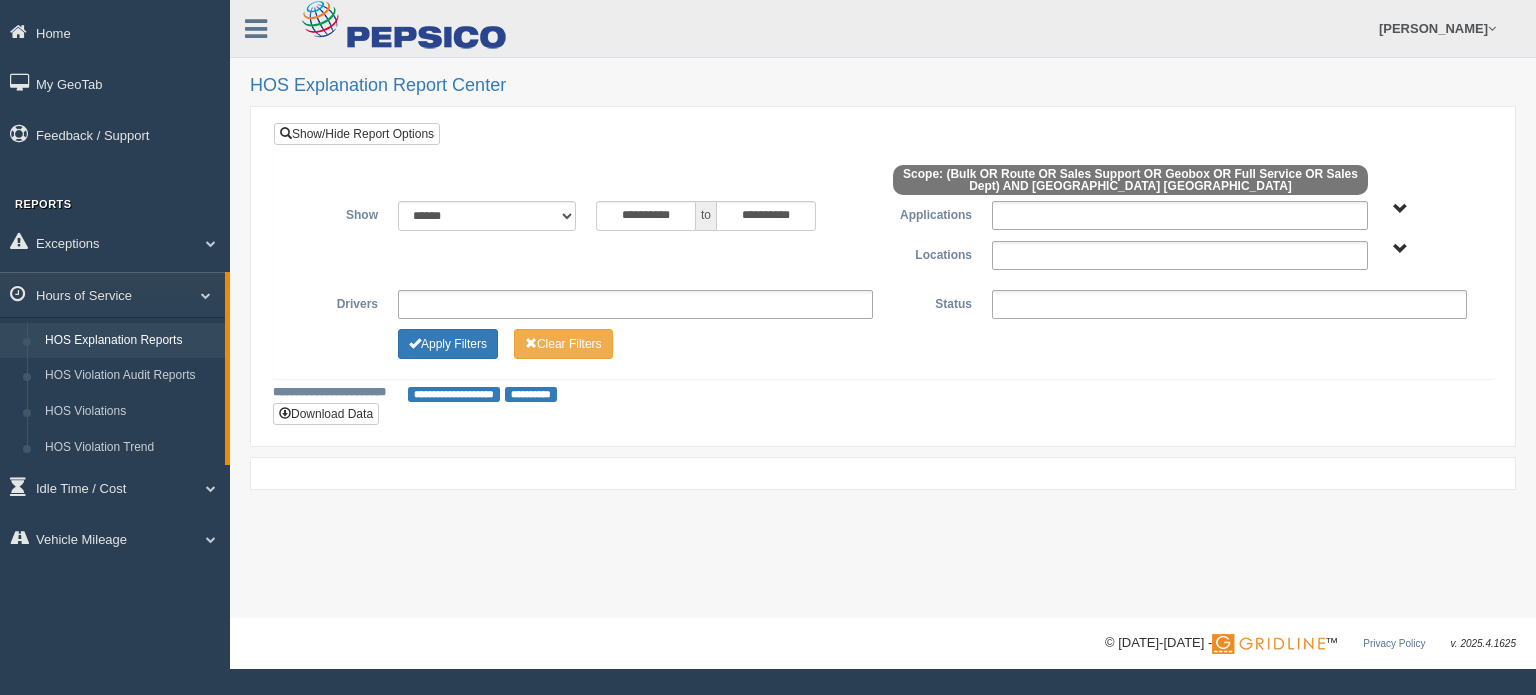 click on "to" at bounding box center [706, 216] 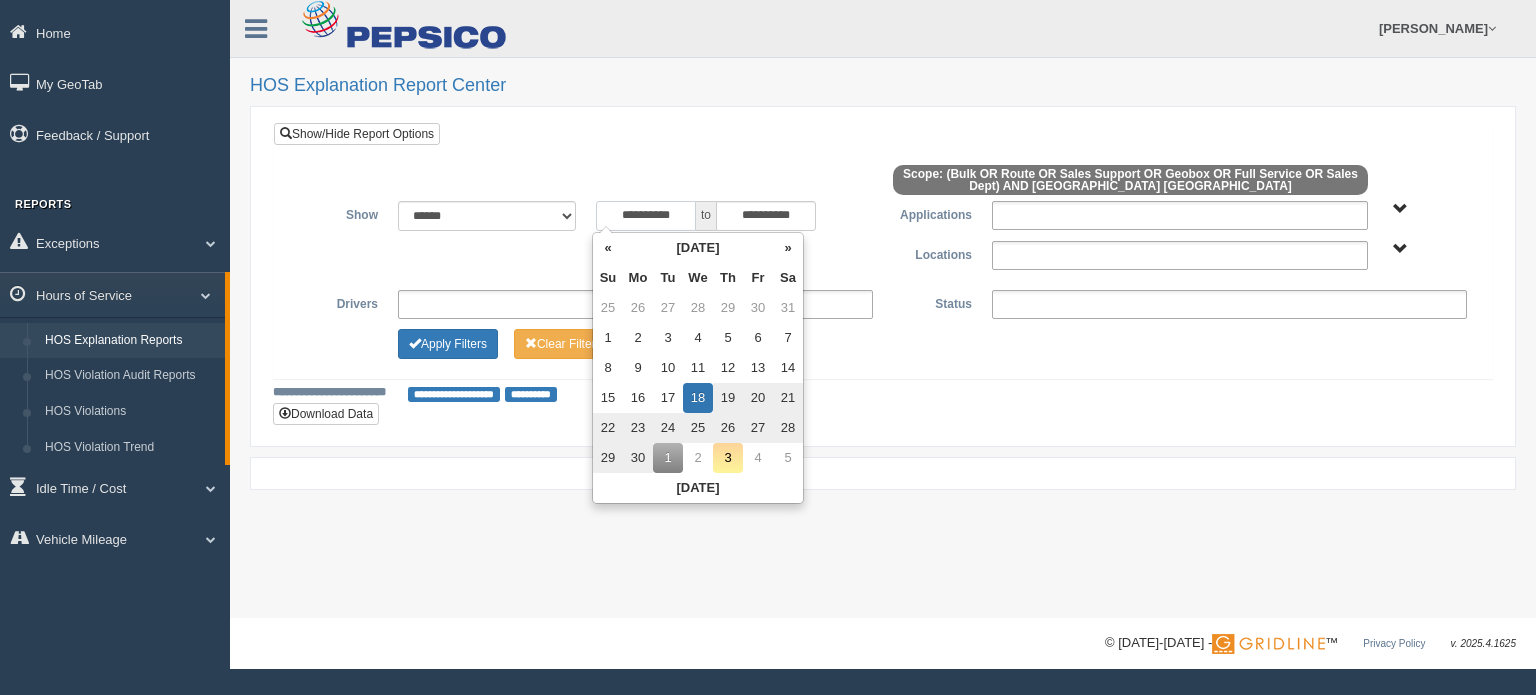 click on "**********" at bounding box center (646, 216) 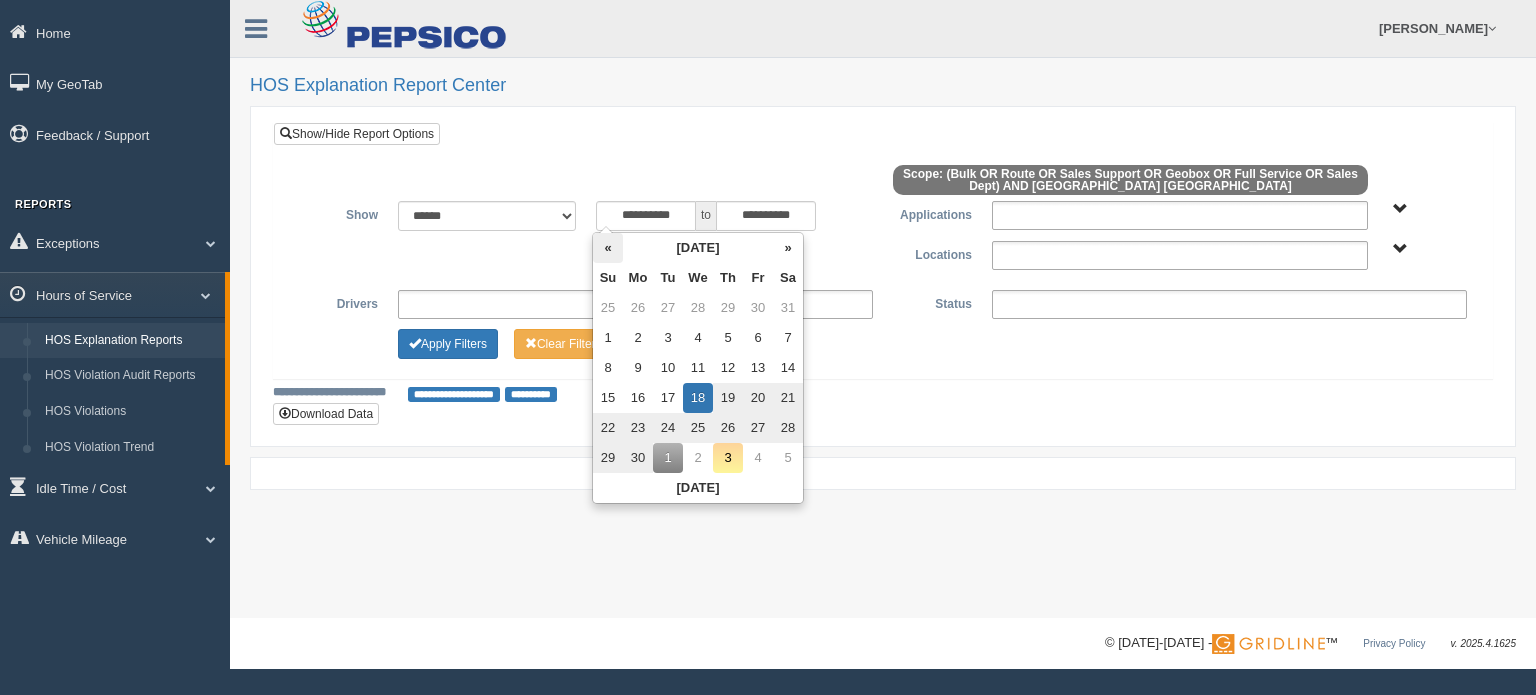 click on "«" at bounding box center (608, 248) 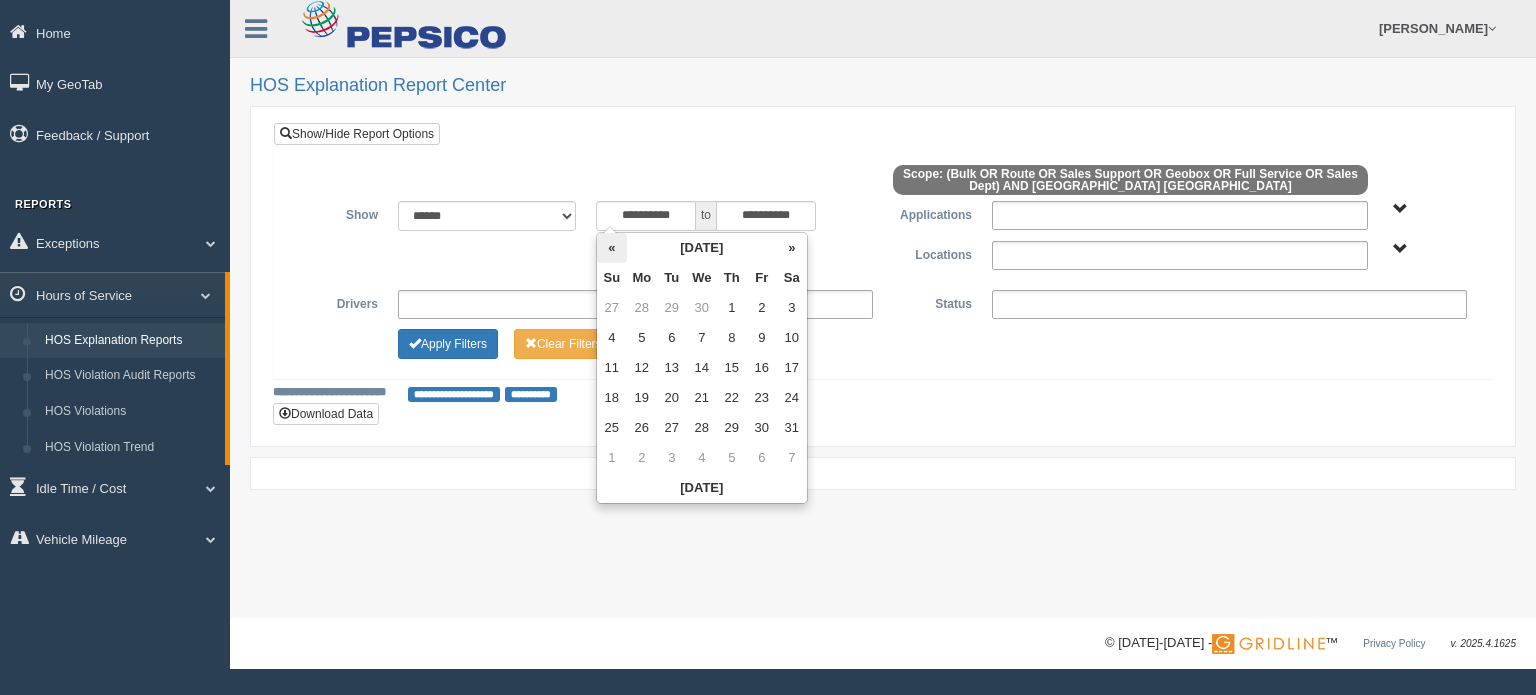 click on "«" at bounding box center (612, 248) 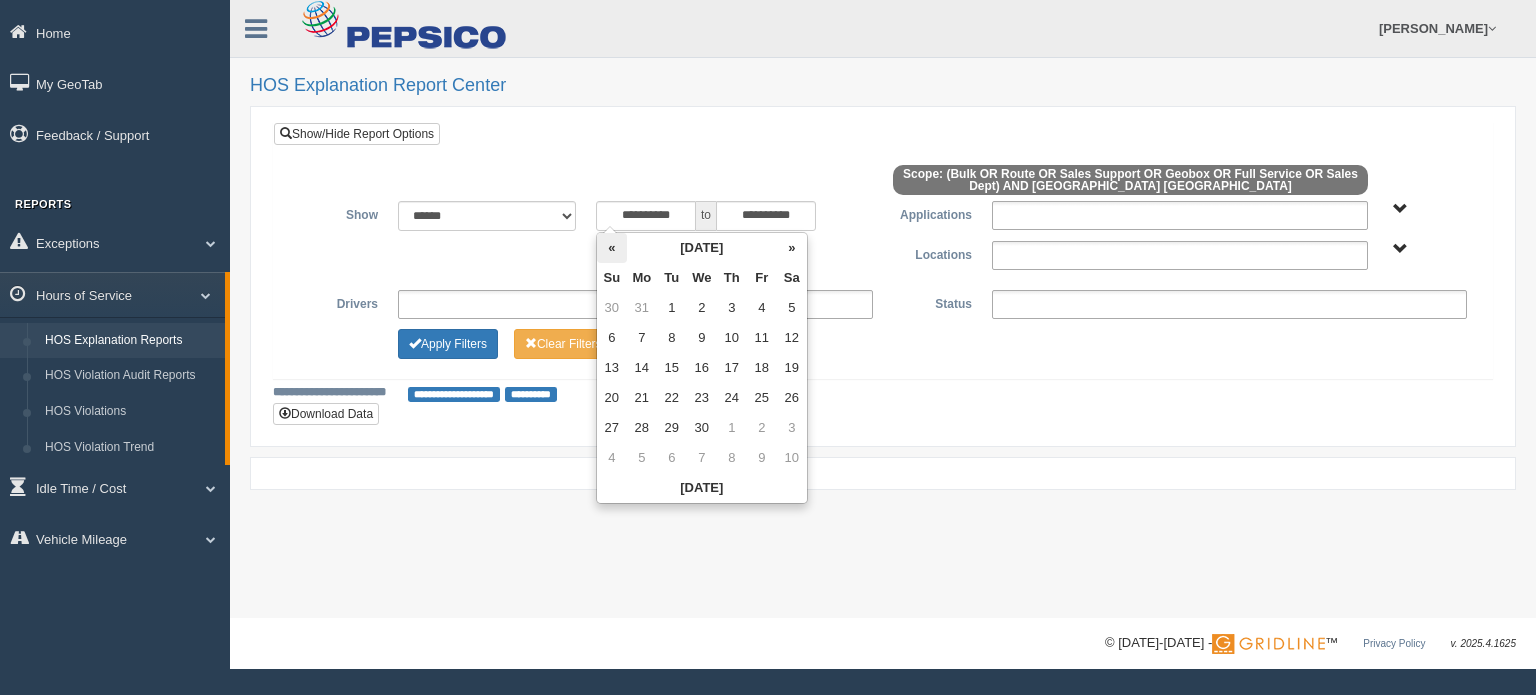 click on "«" at bounding box center (612, 248) 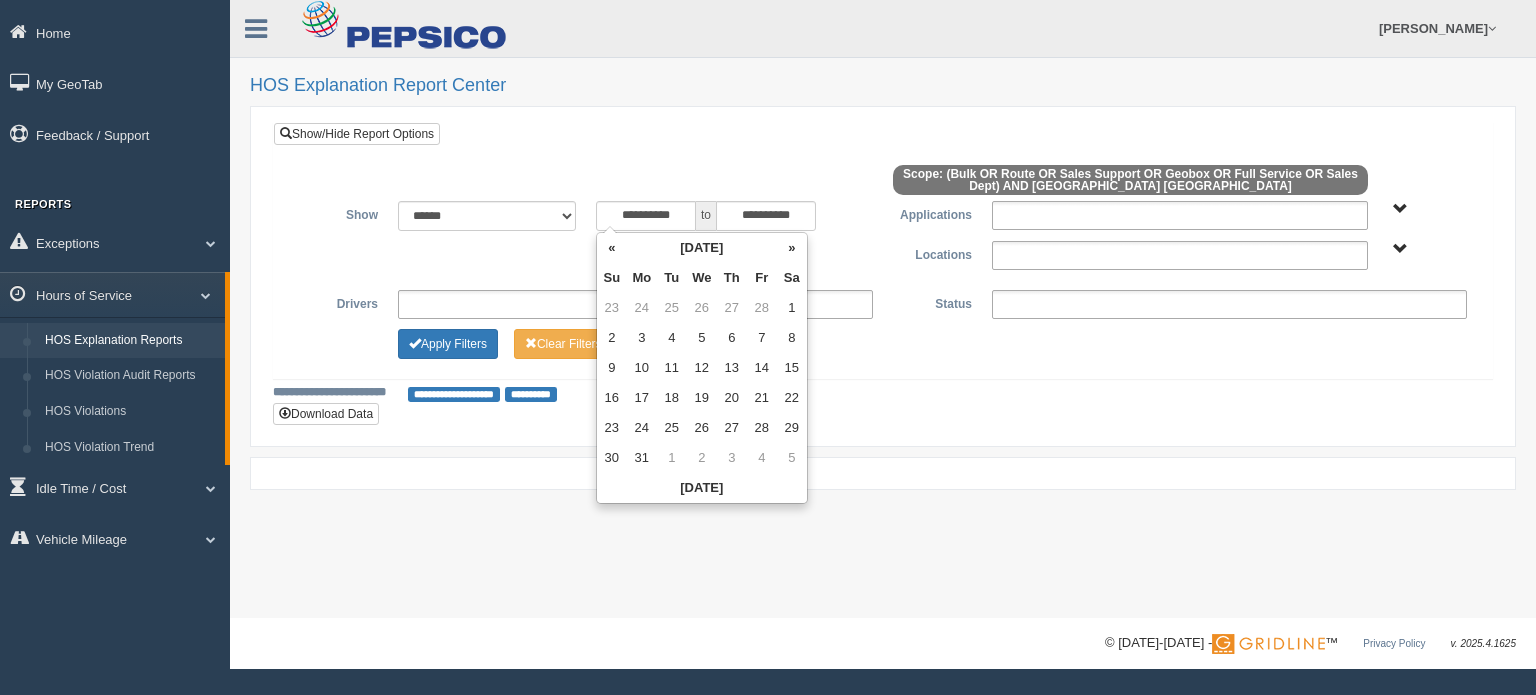 click on "«" at bounding box center [612, 248] 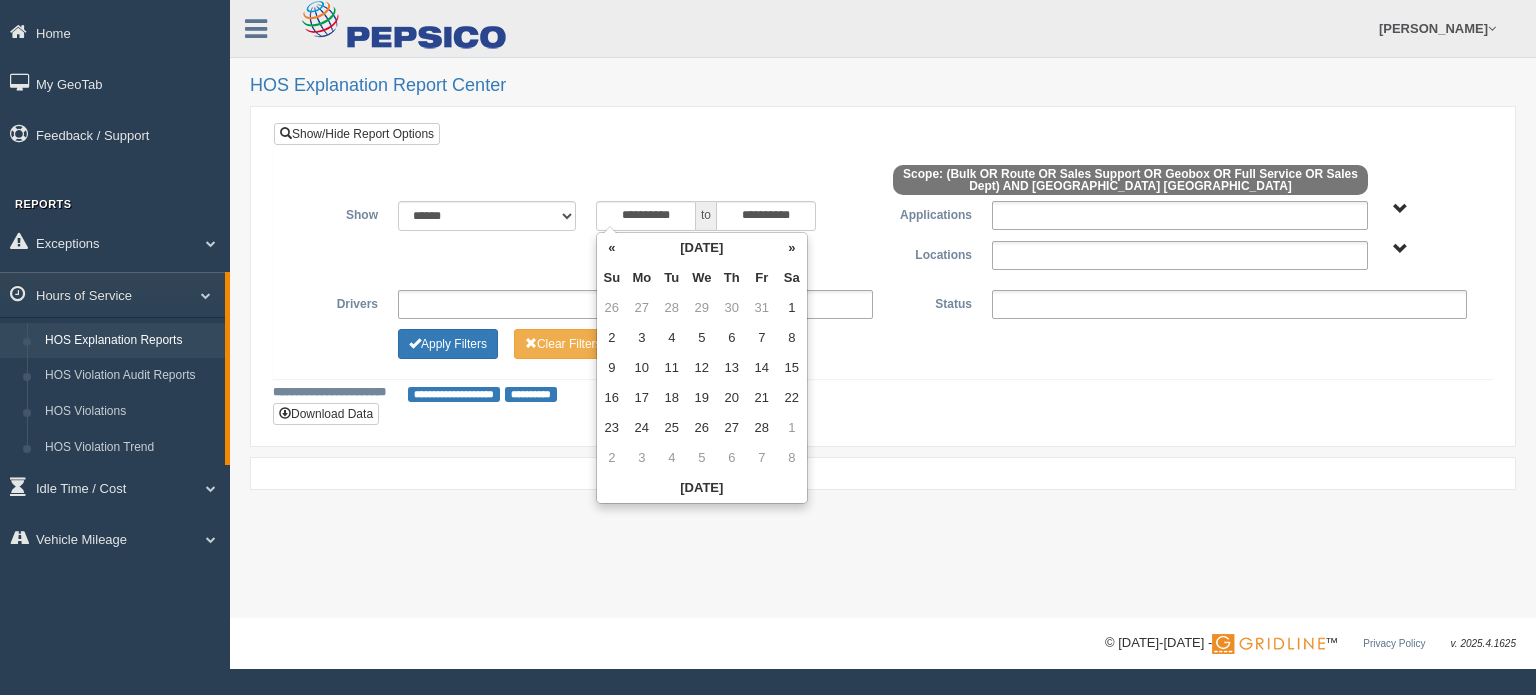 click on "«" at bounding box center [612, 248] 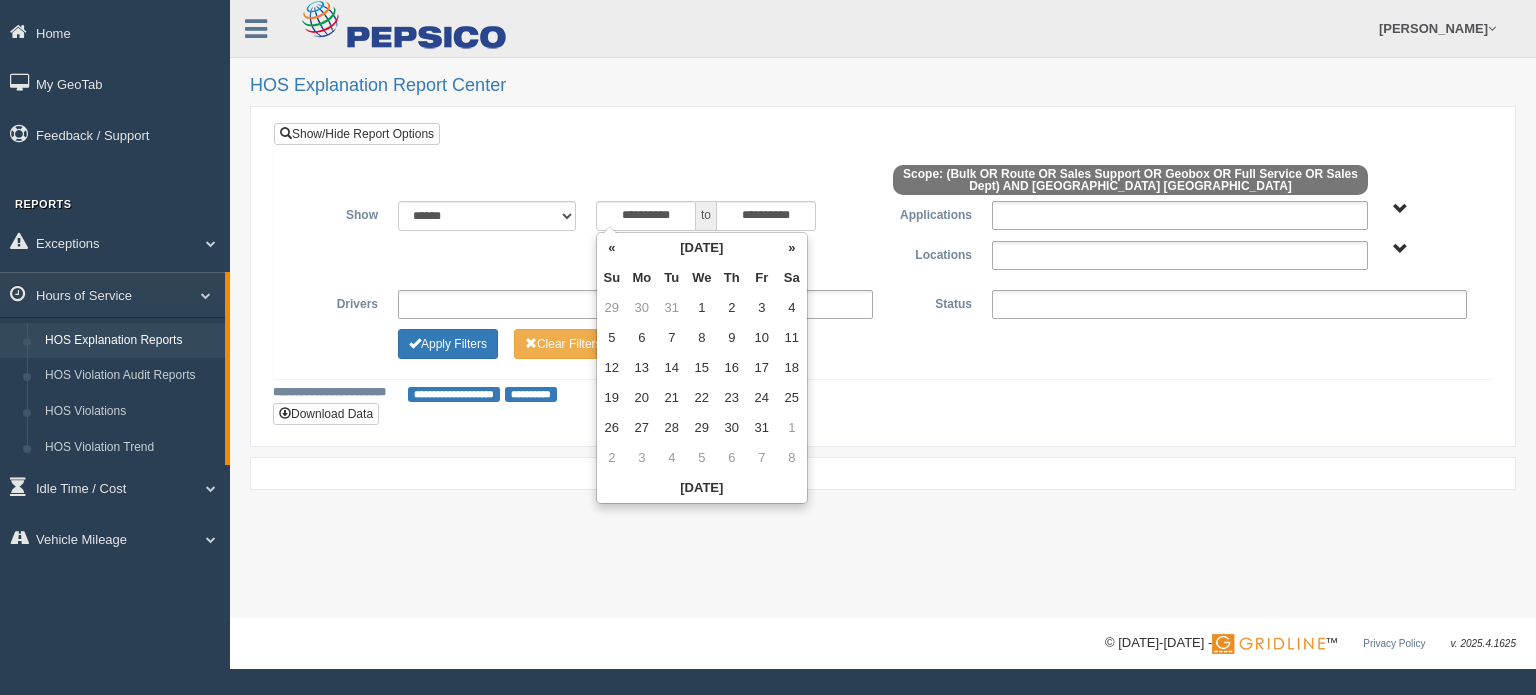 click on "«" at bounding box center [612, 248] 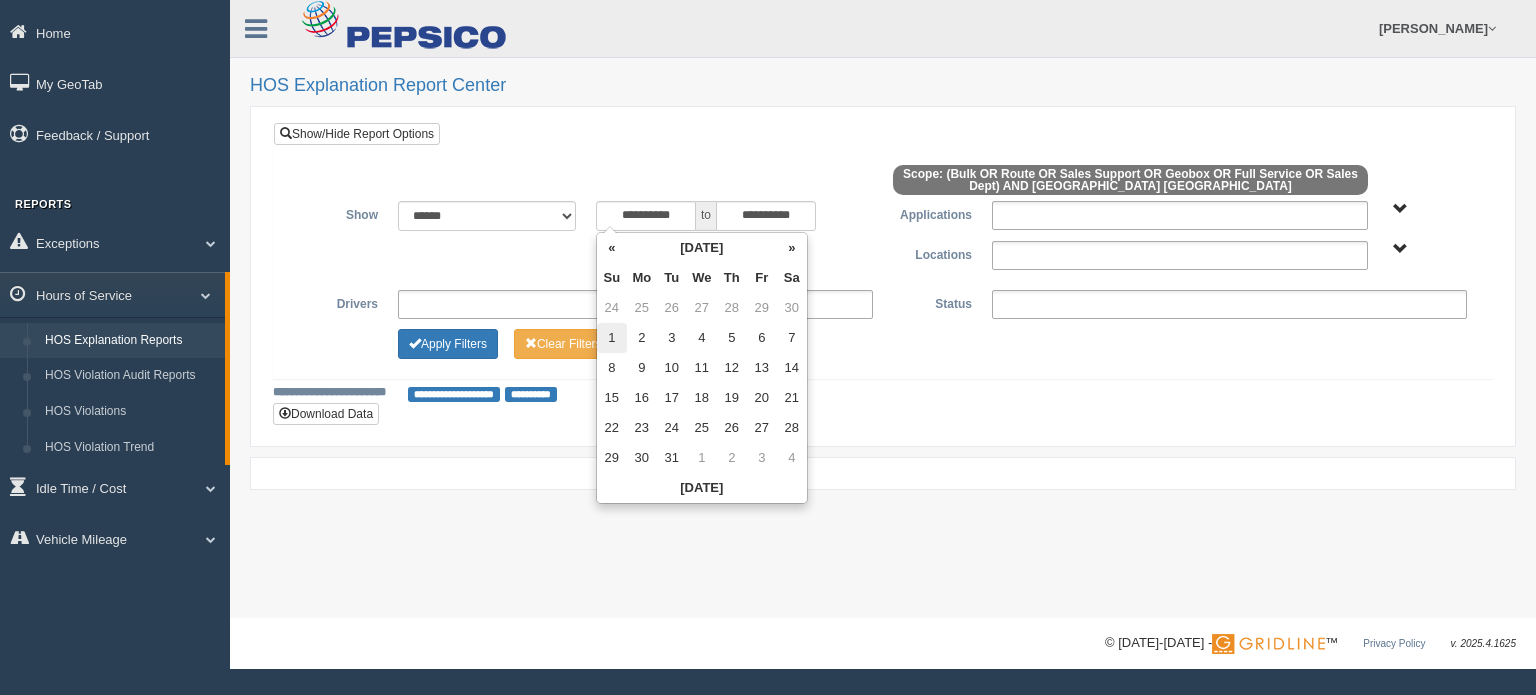 click on "1" at bounding box center [612, 338] 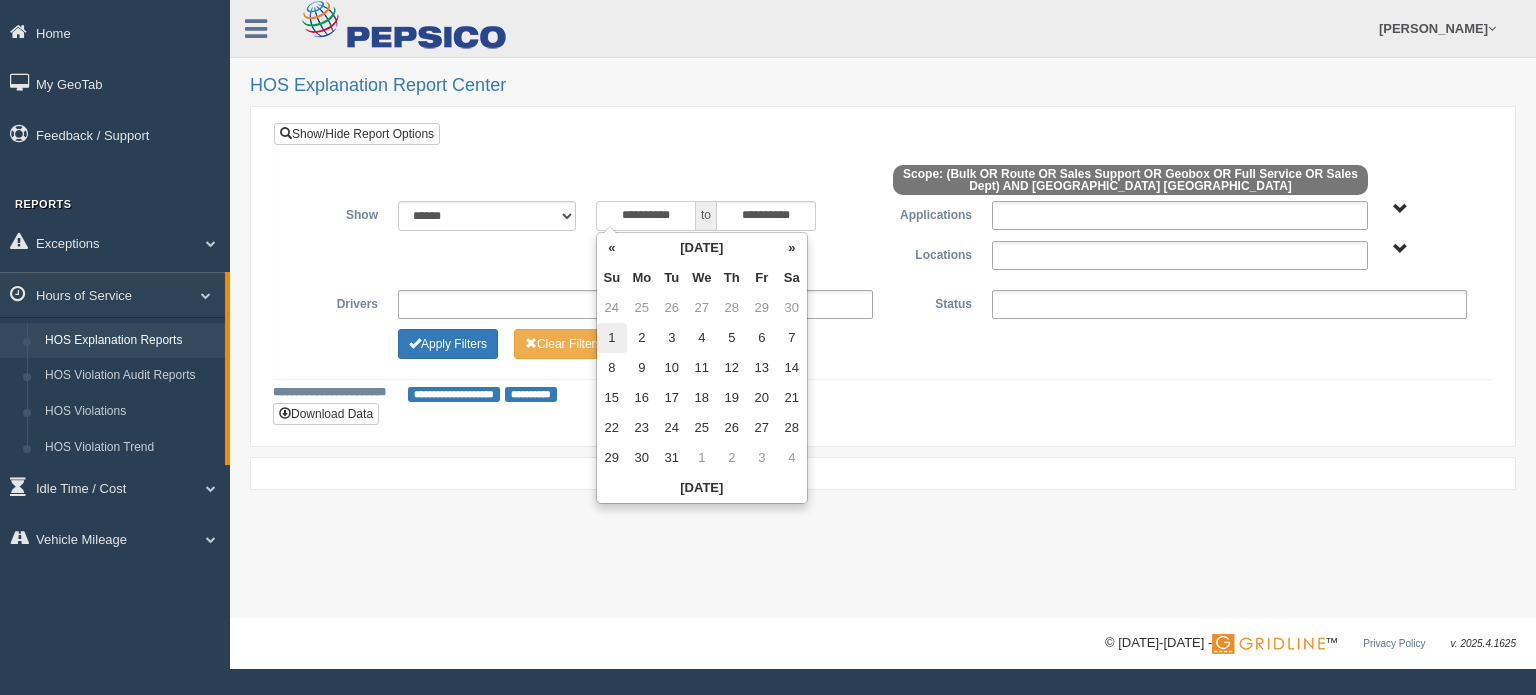 type on "**********" 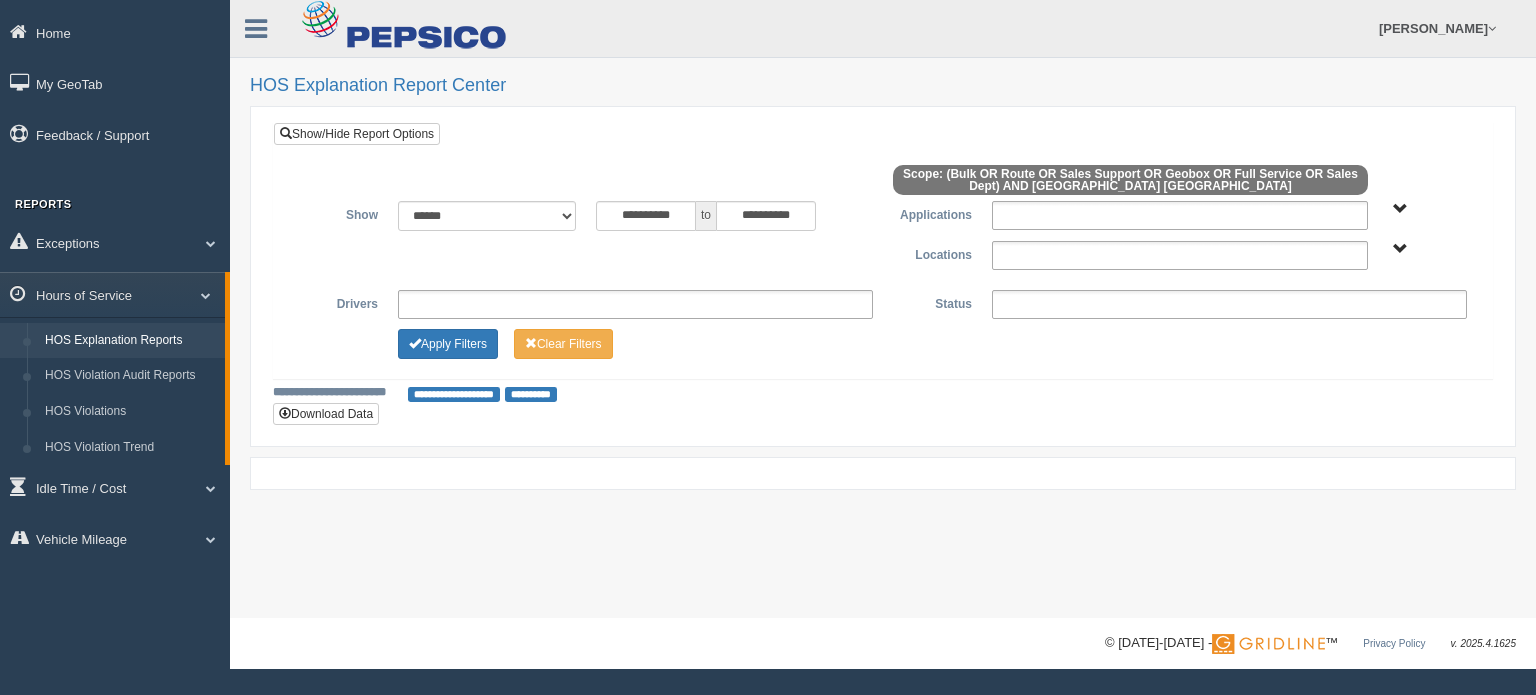 click on "**********" at bounding box center [883, 393] 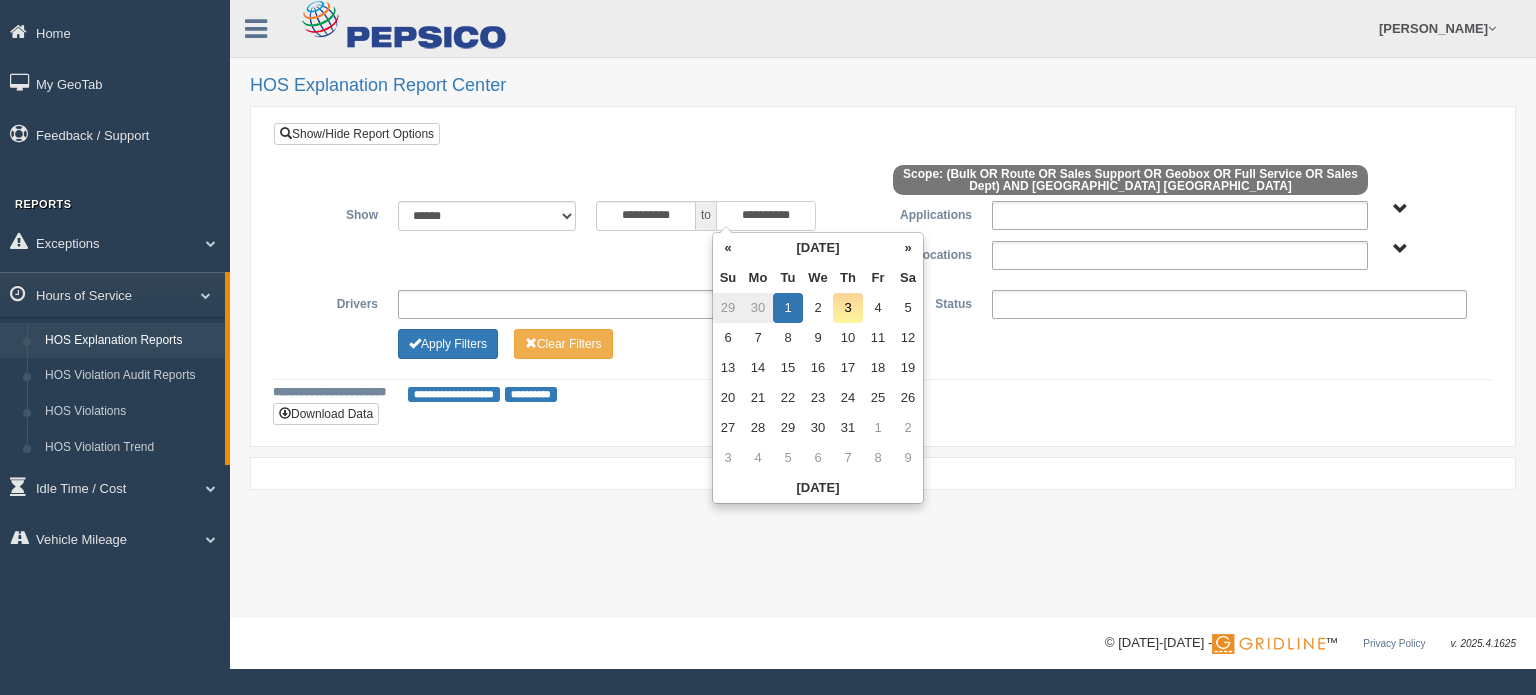 click on "**********" at bounding box center [766, 216] 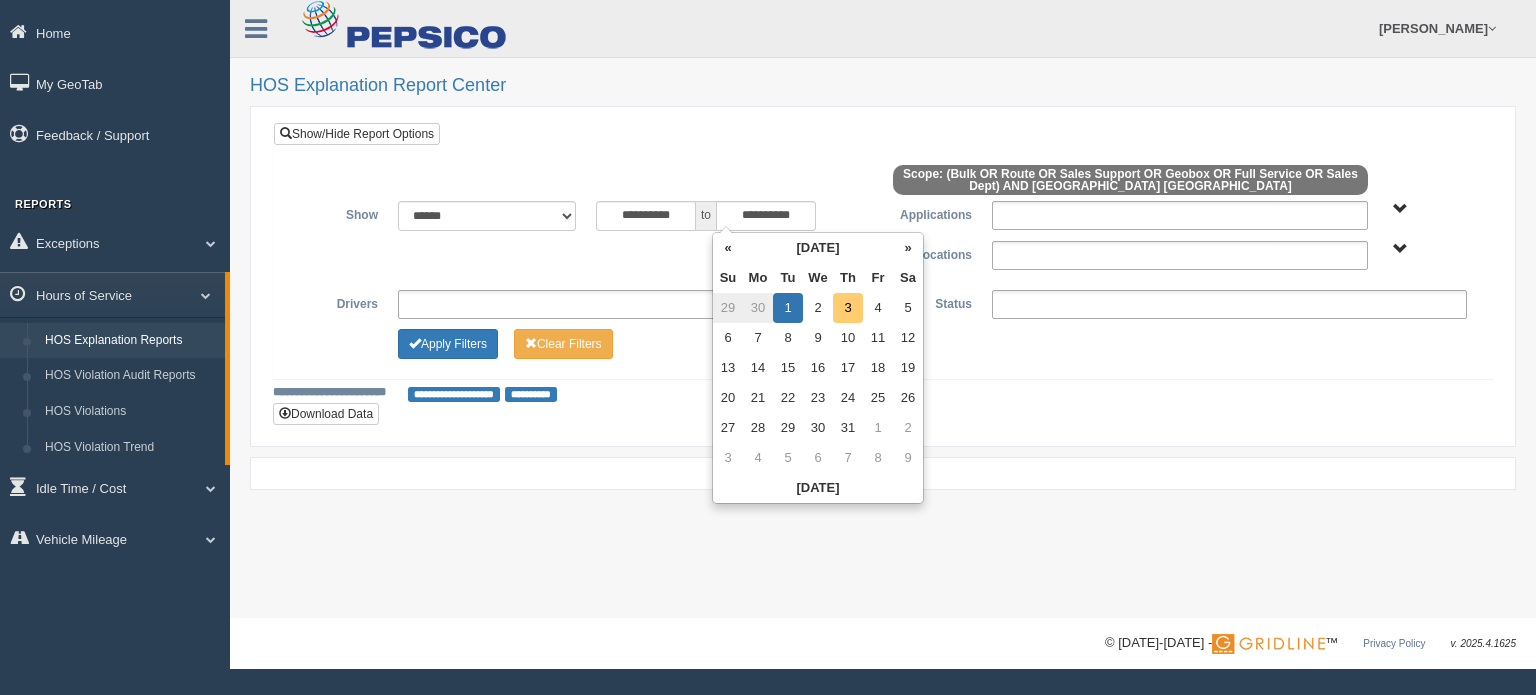 click on "3" at bounding box center [848, 308] 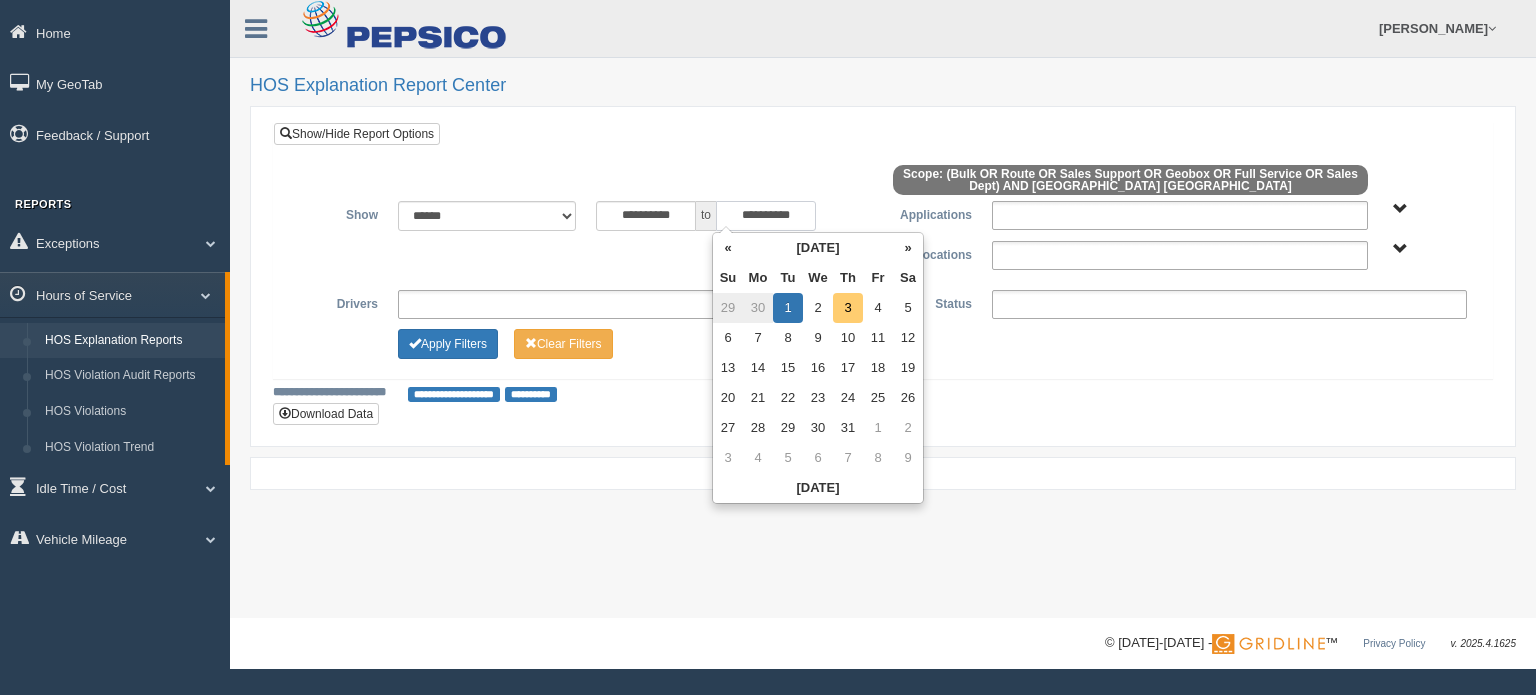 type on "**********" 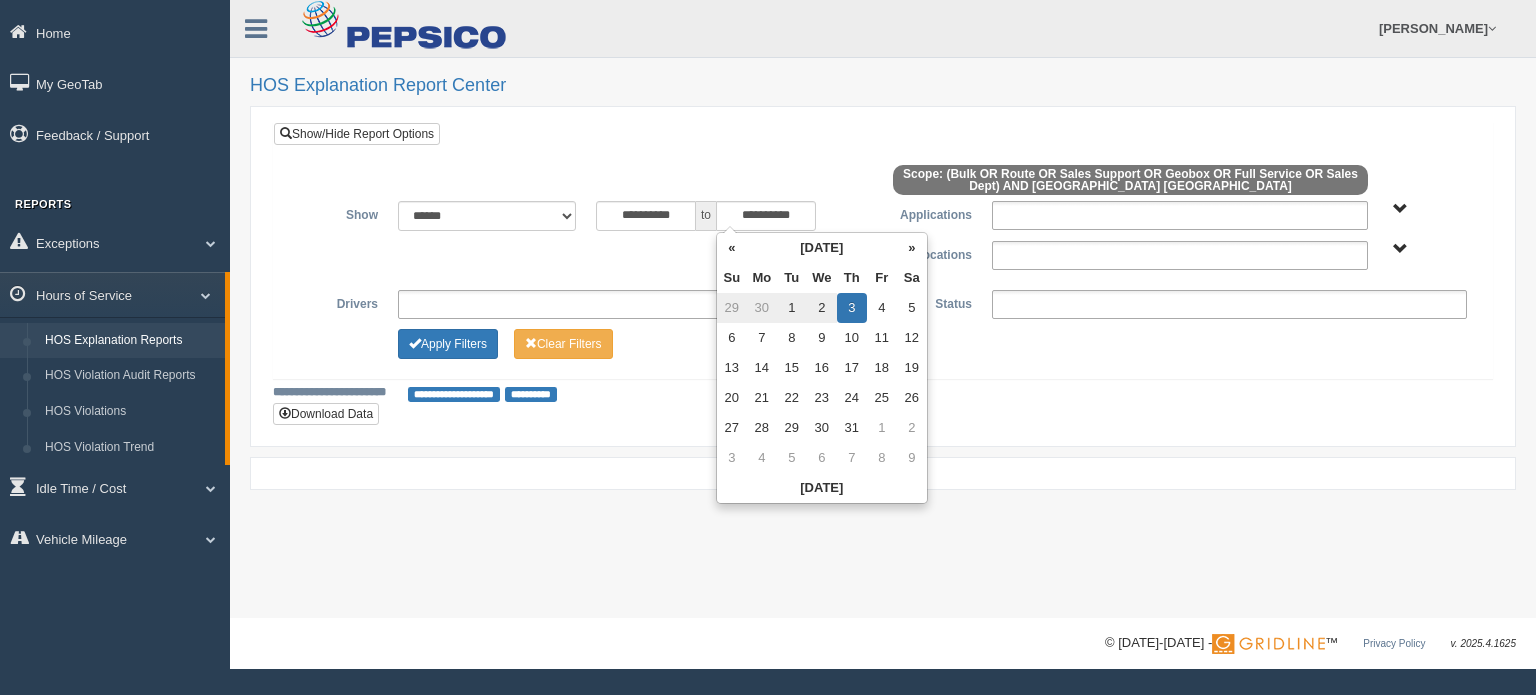 click on "**********" at bounding box center [883, 282] 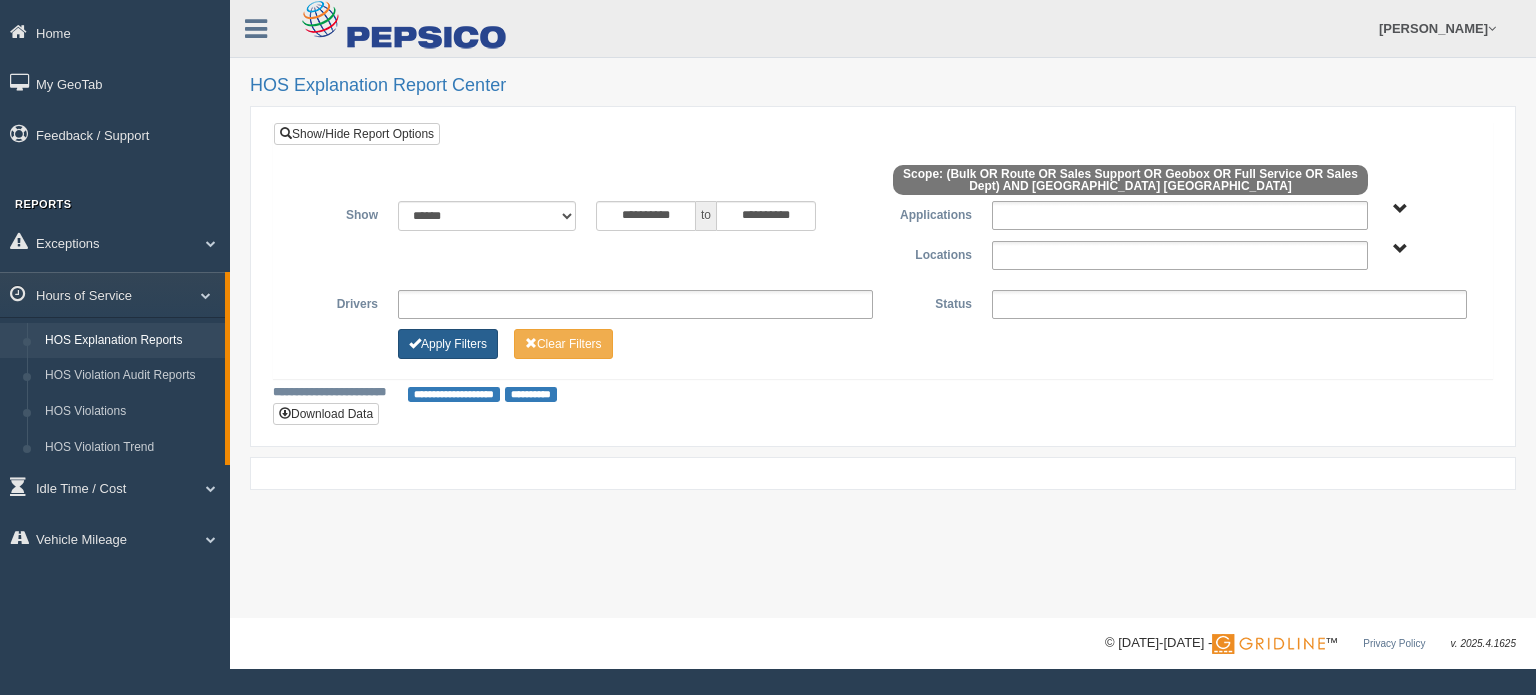 click on "Apply Filters" at bounding box center (448, 344) 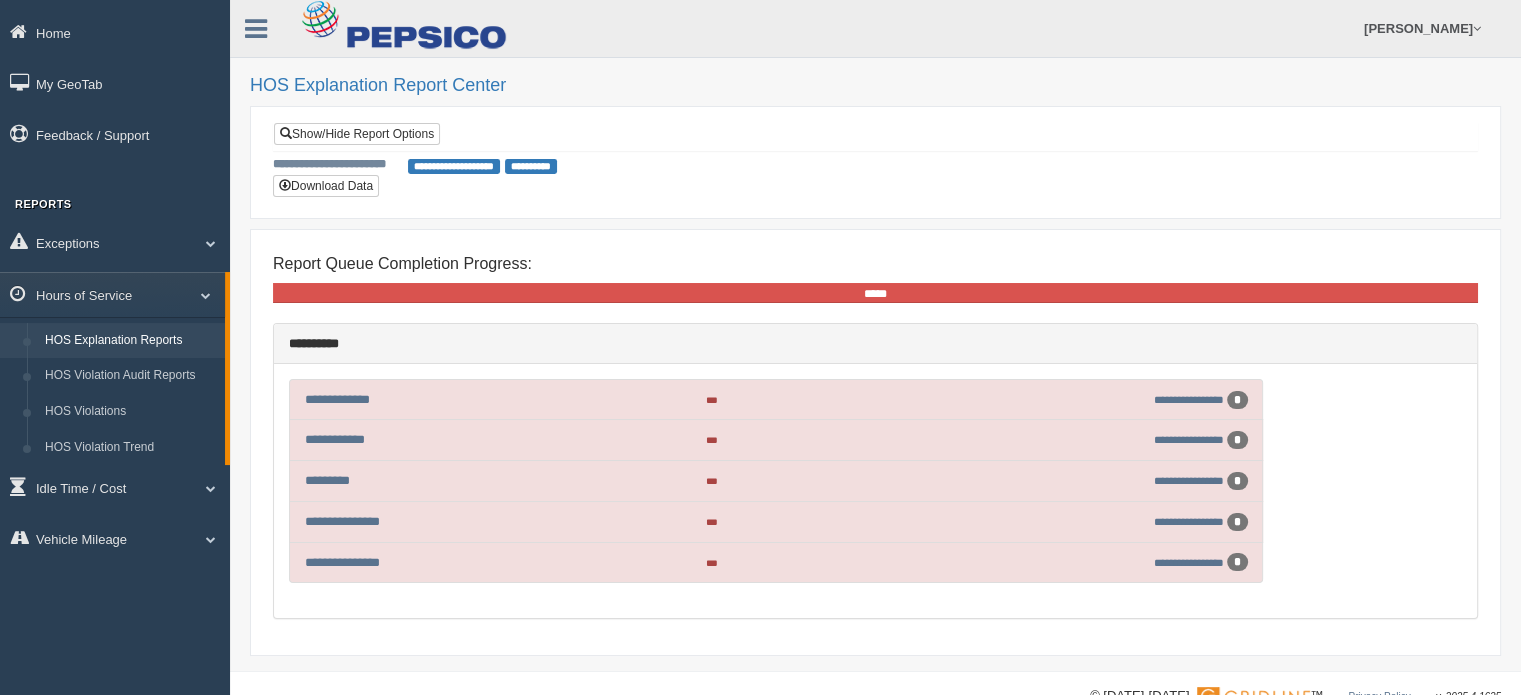scroll, scrollTop: 41, scrollLeft: 0, axis: vertical 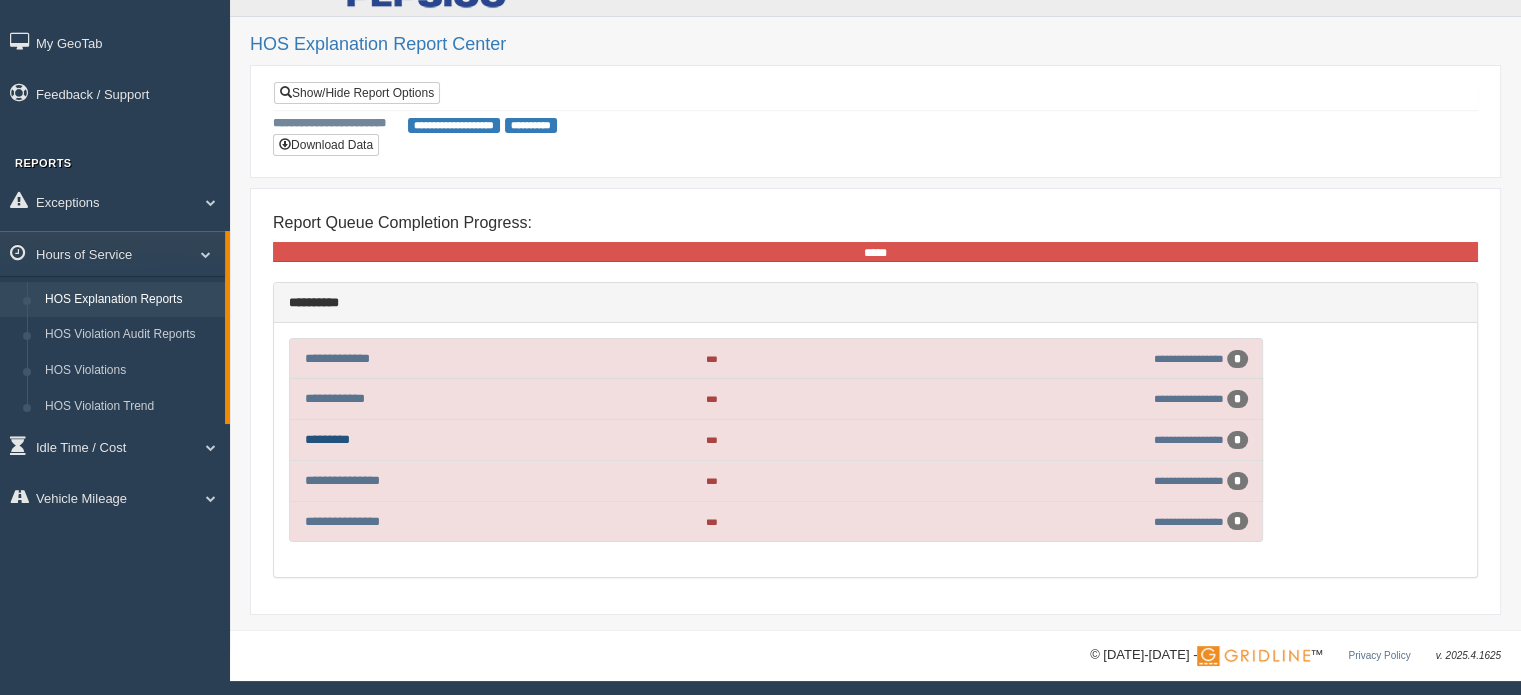 click on "*********" at bounding box center [327, 439] 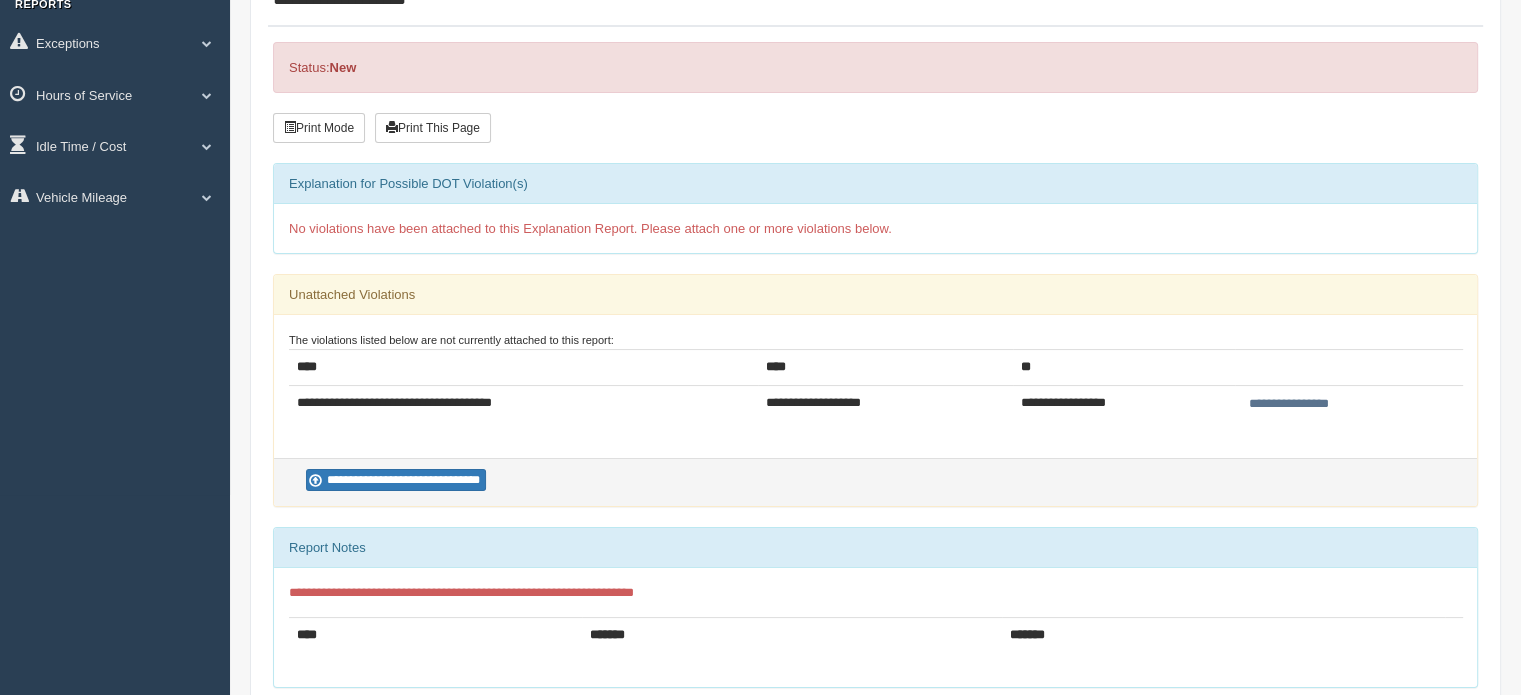 scroll, scrollTop: 100, scrollLeft: 0, axis: vertical 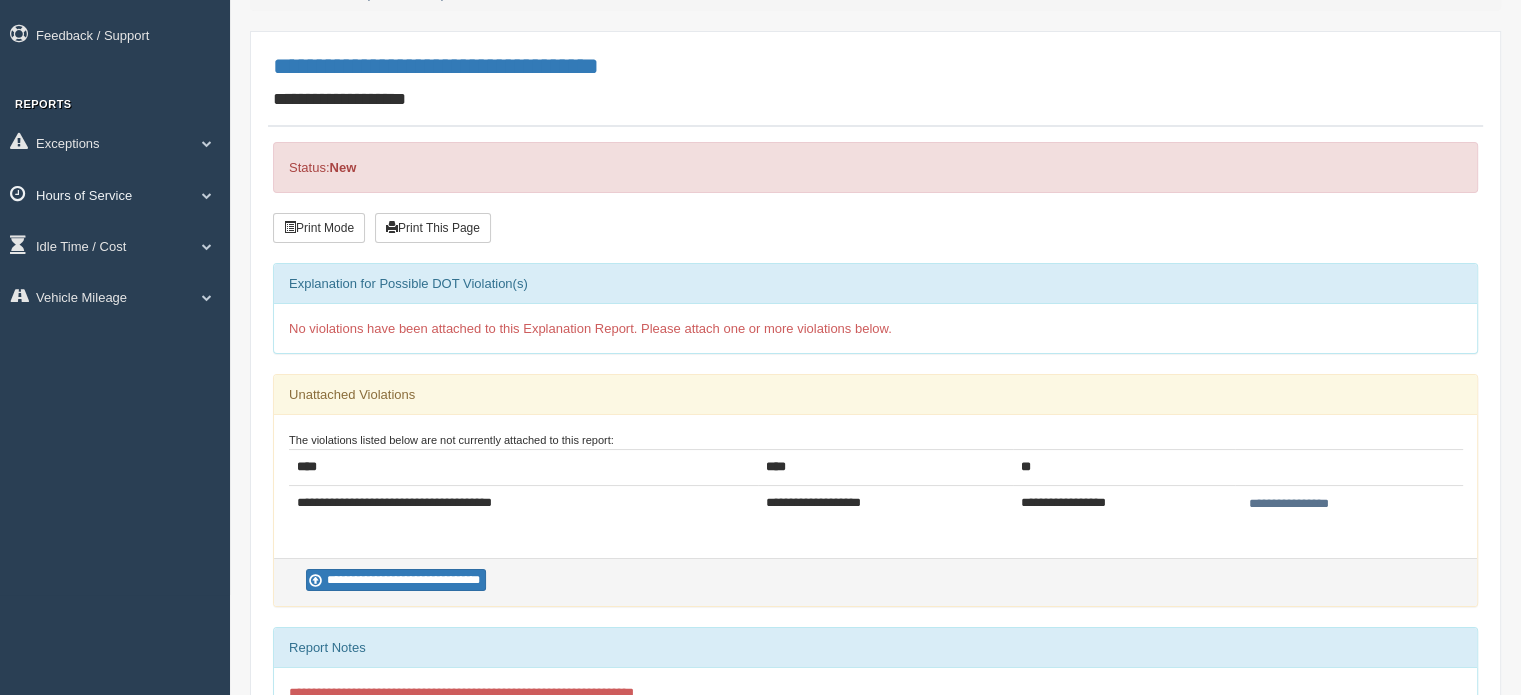 click on "Hours of Service" at bounding box center [115, 194] 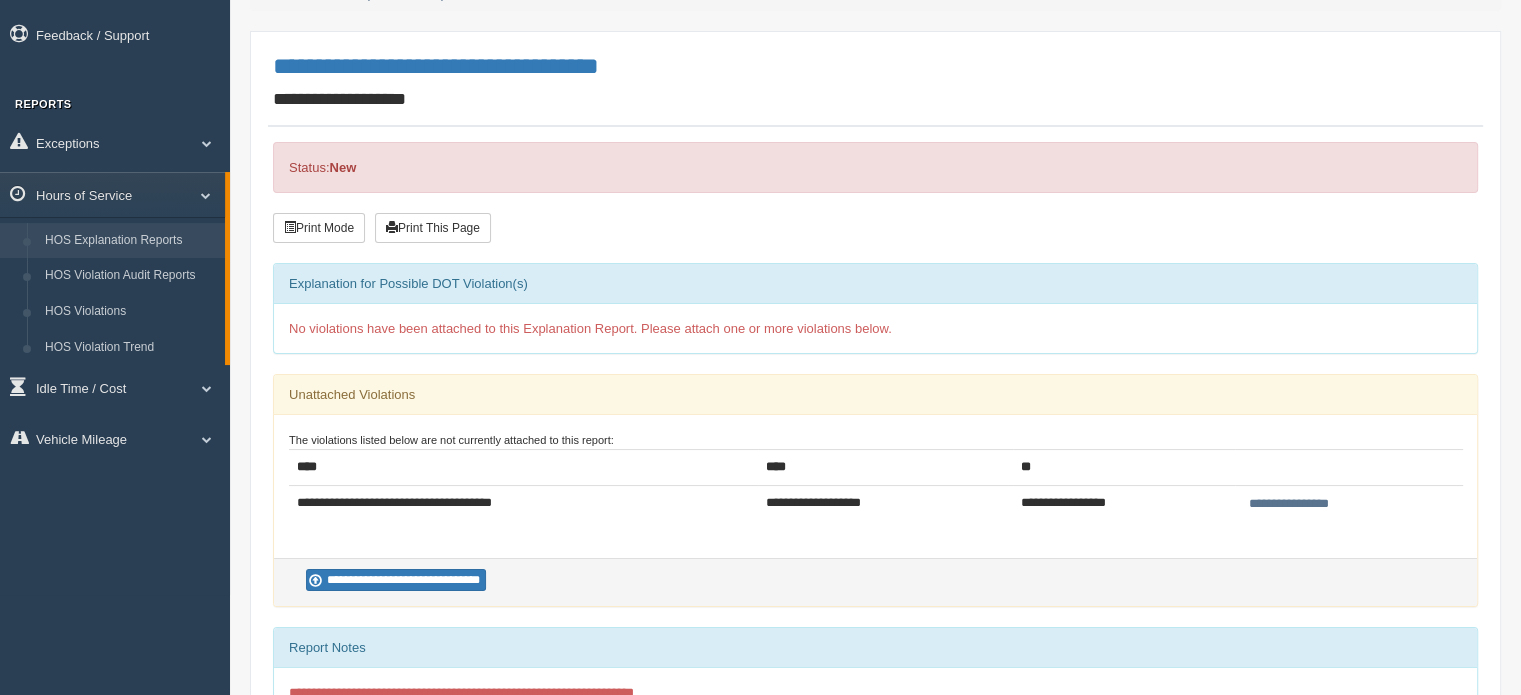 click on "HOS Explanation Reports" at bounding box center [130, 241] 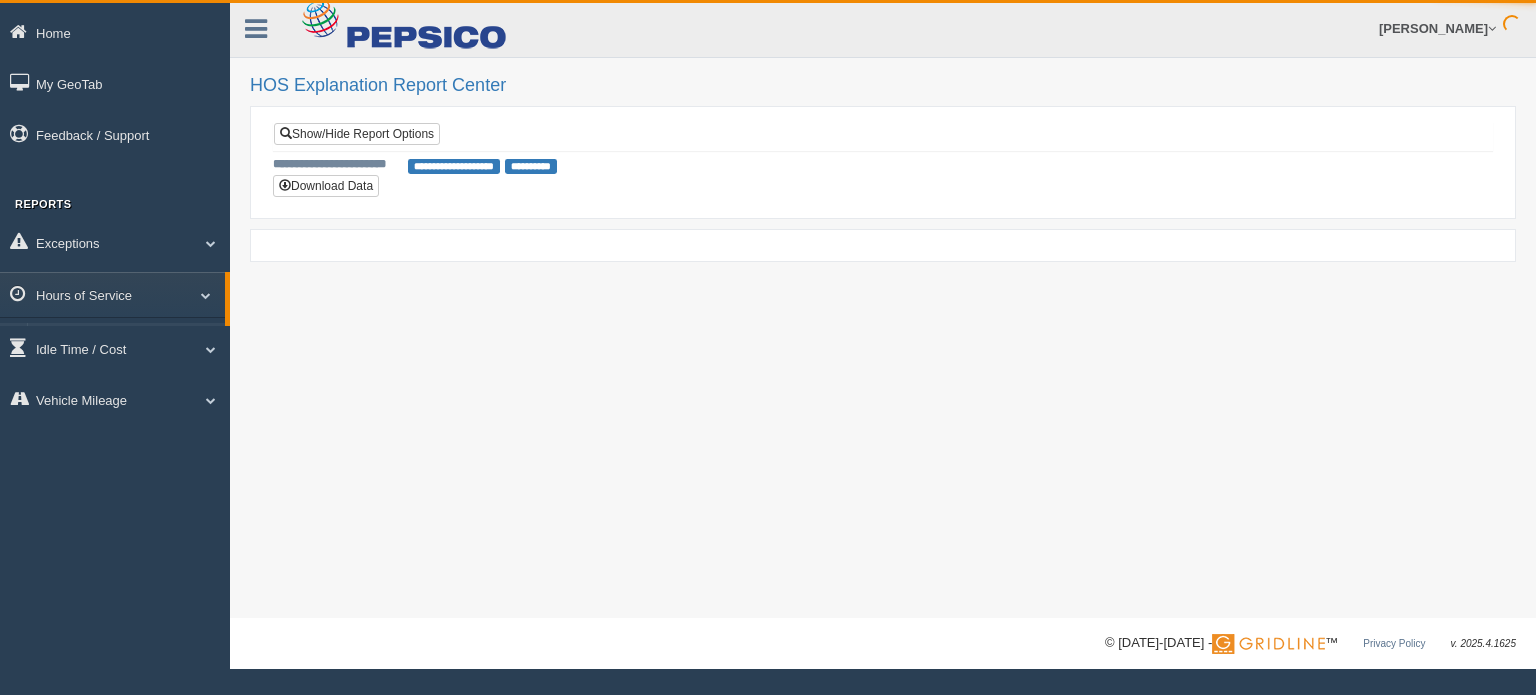scroll, scrollTop: 0, scrollLeft: 0, axis: both 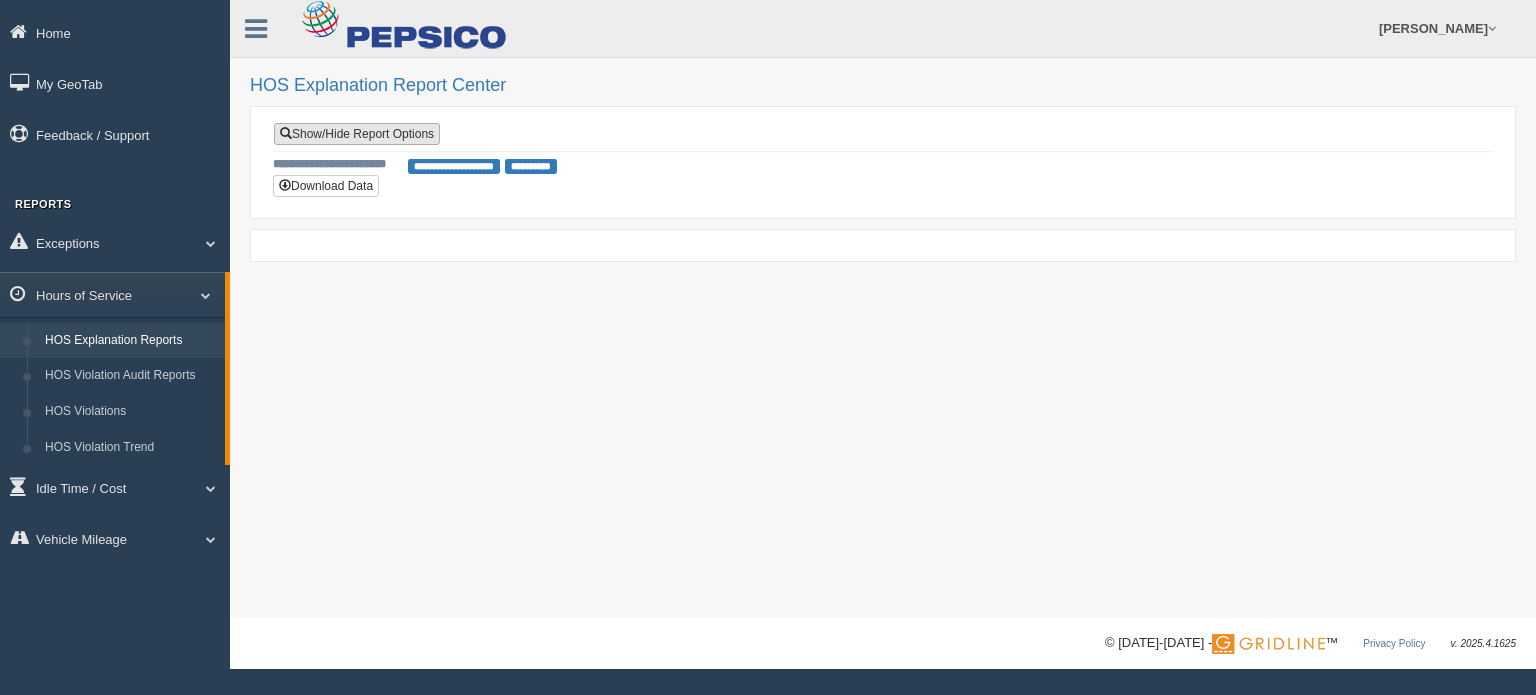 click on "Show/Hide Report Options" at bounding box center [357, 134] 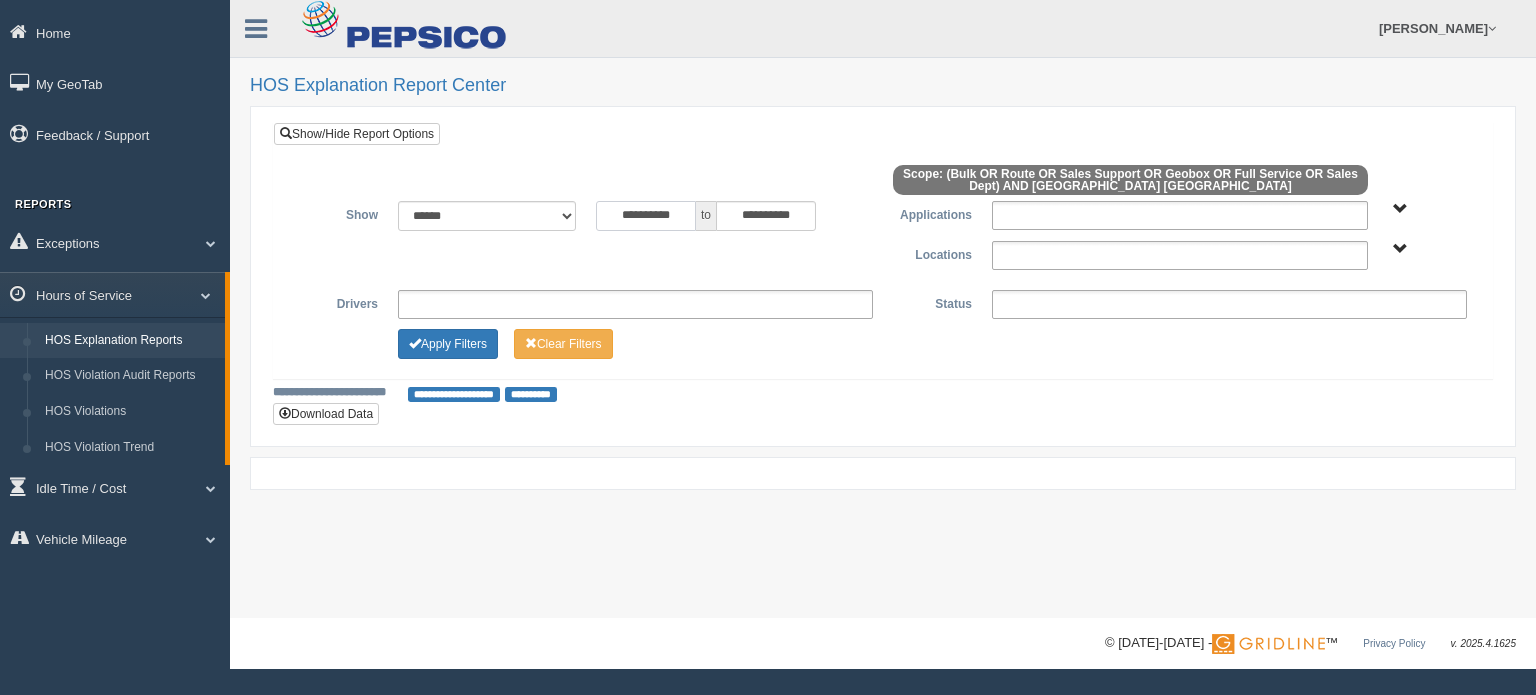 click on "**********" at bounding box center [646, 216] 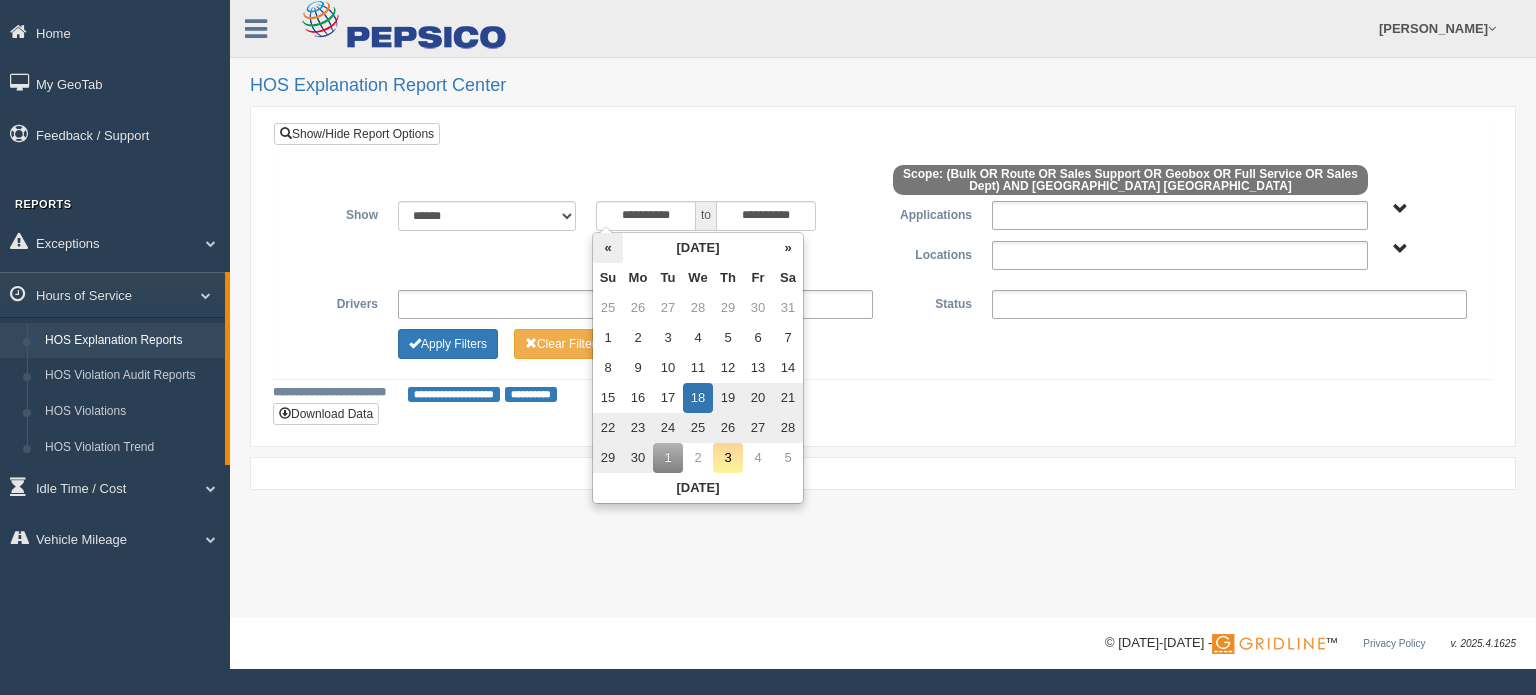 click on "«" at bounding box center (608, 248) 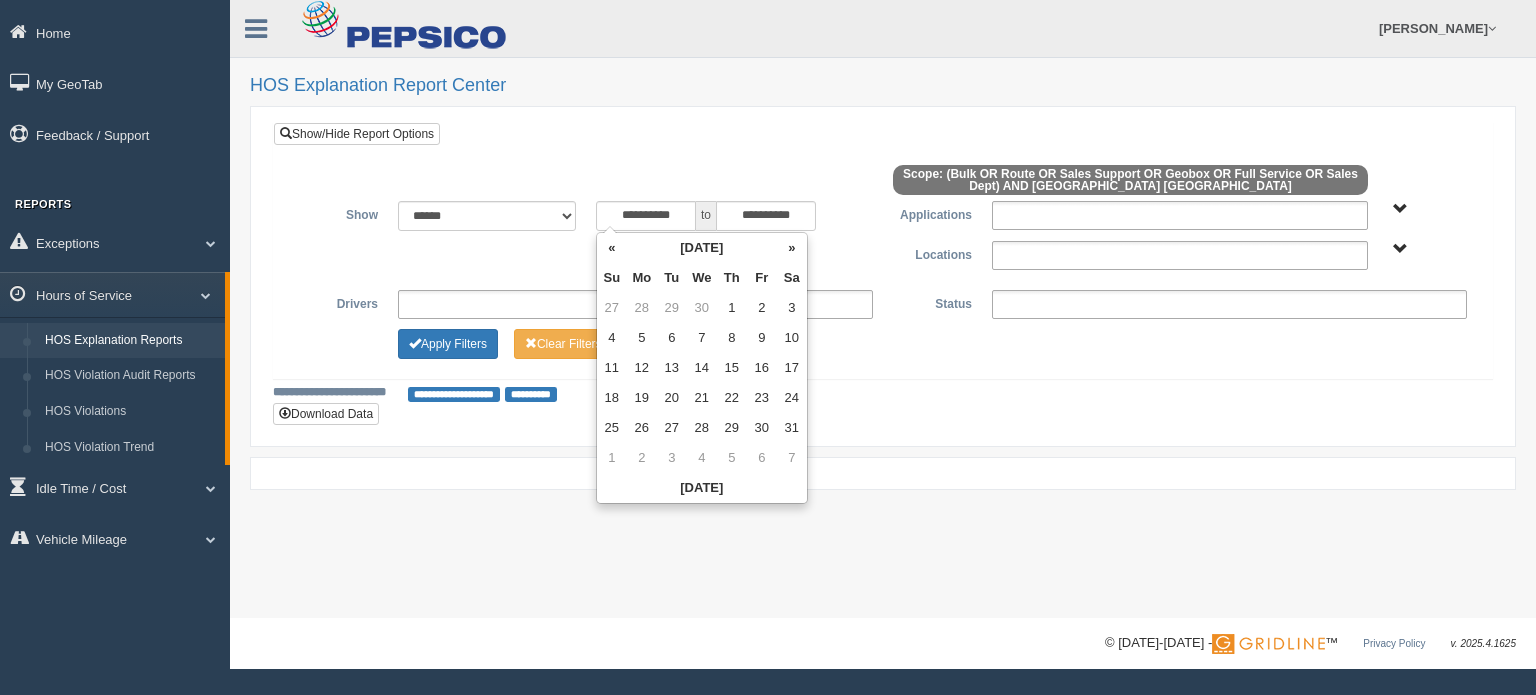 click on "«" at bounding box center (612, 248) 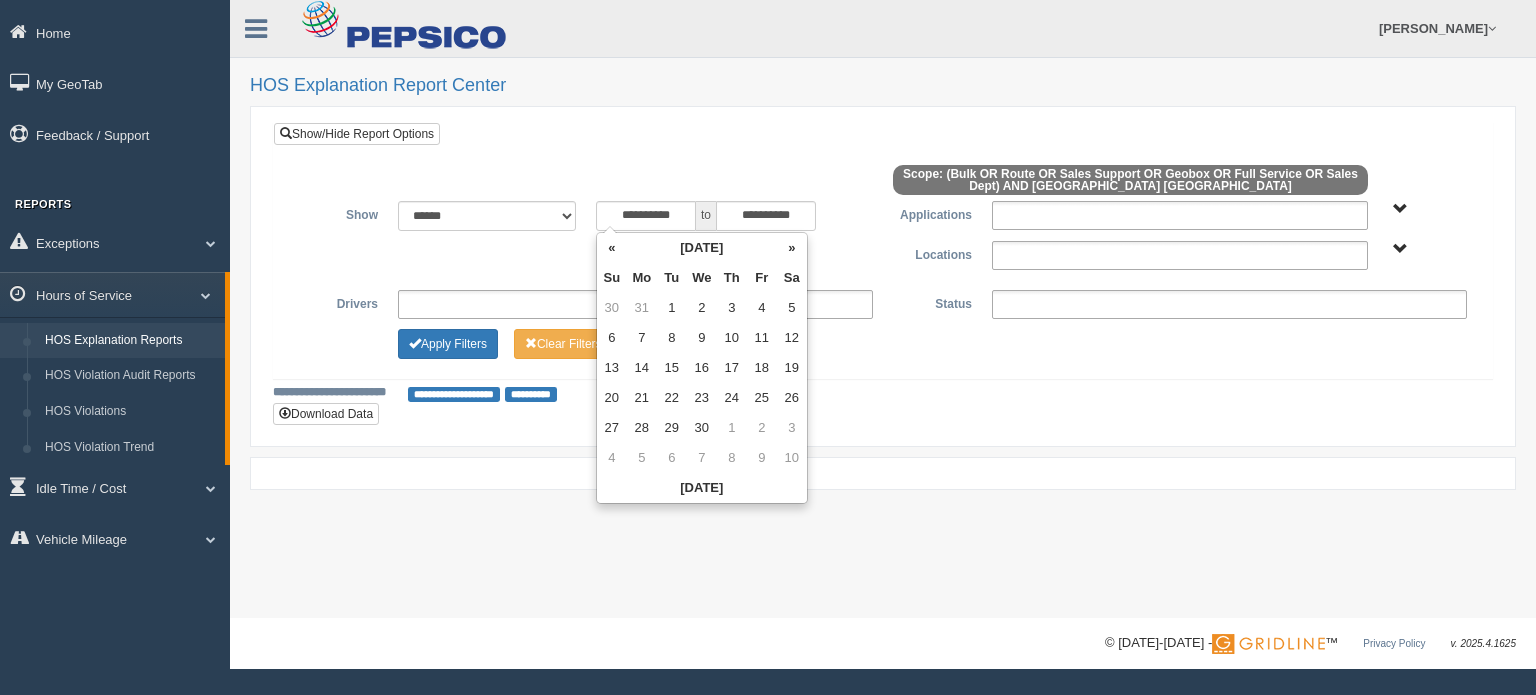 click on "«" at bounding box center (612, 248) 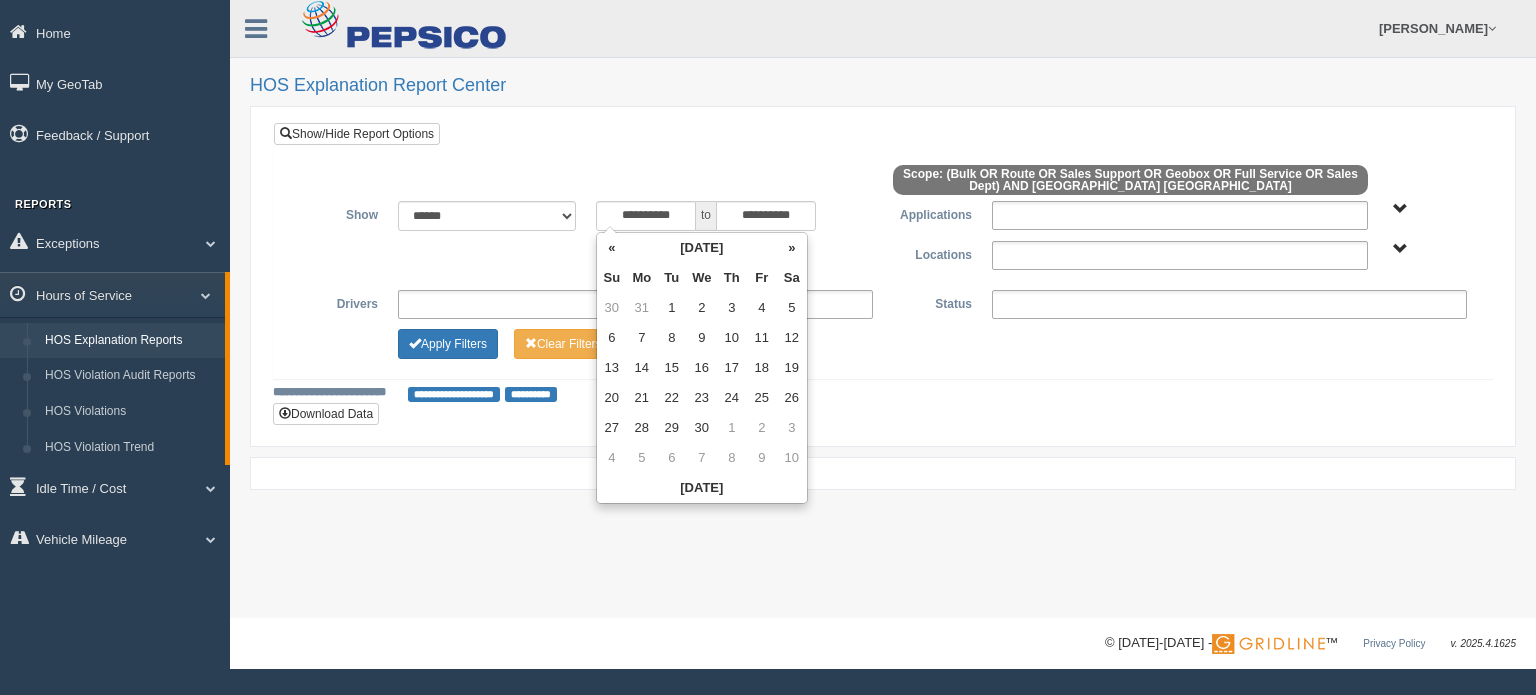 click on "«" at bounding box center (612, 248) 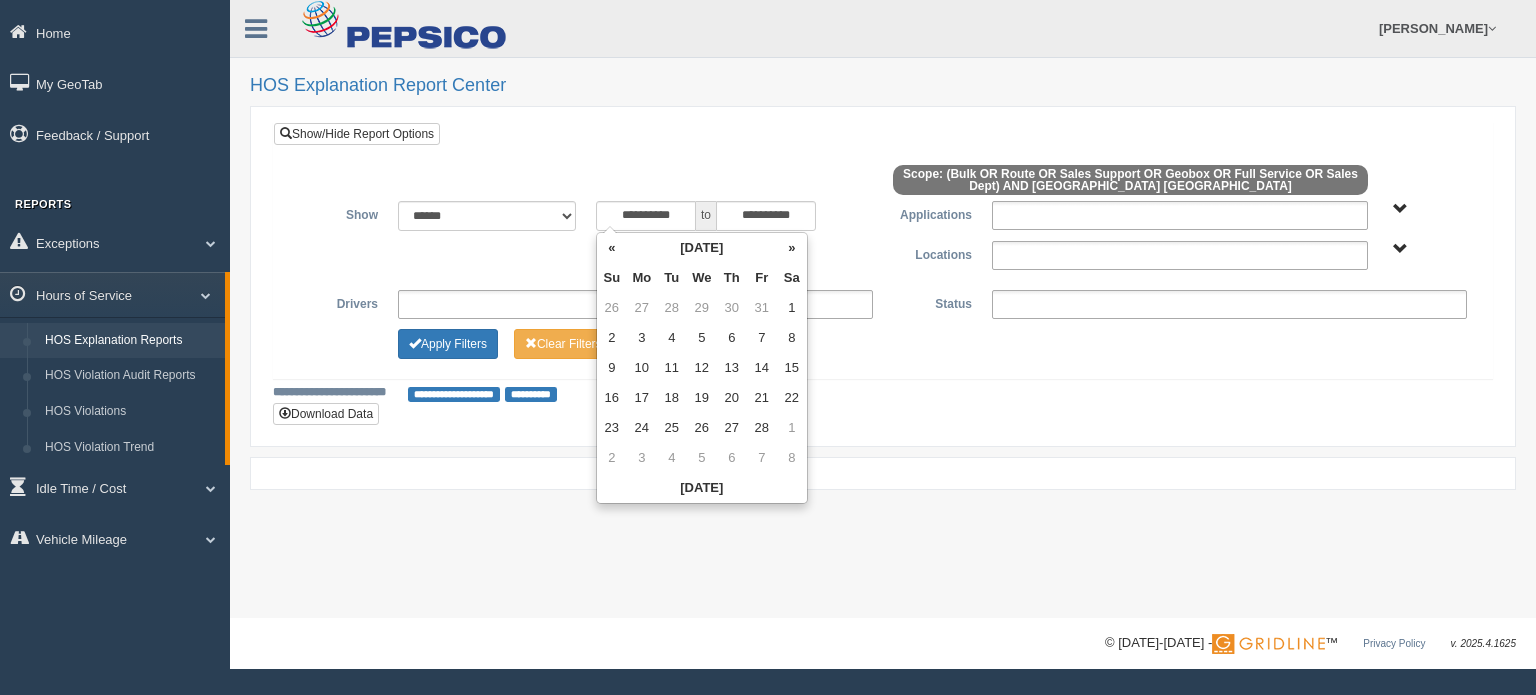 click on "«" at bounding box center [612, 248] 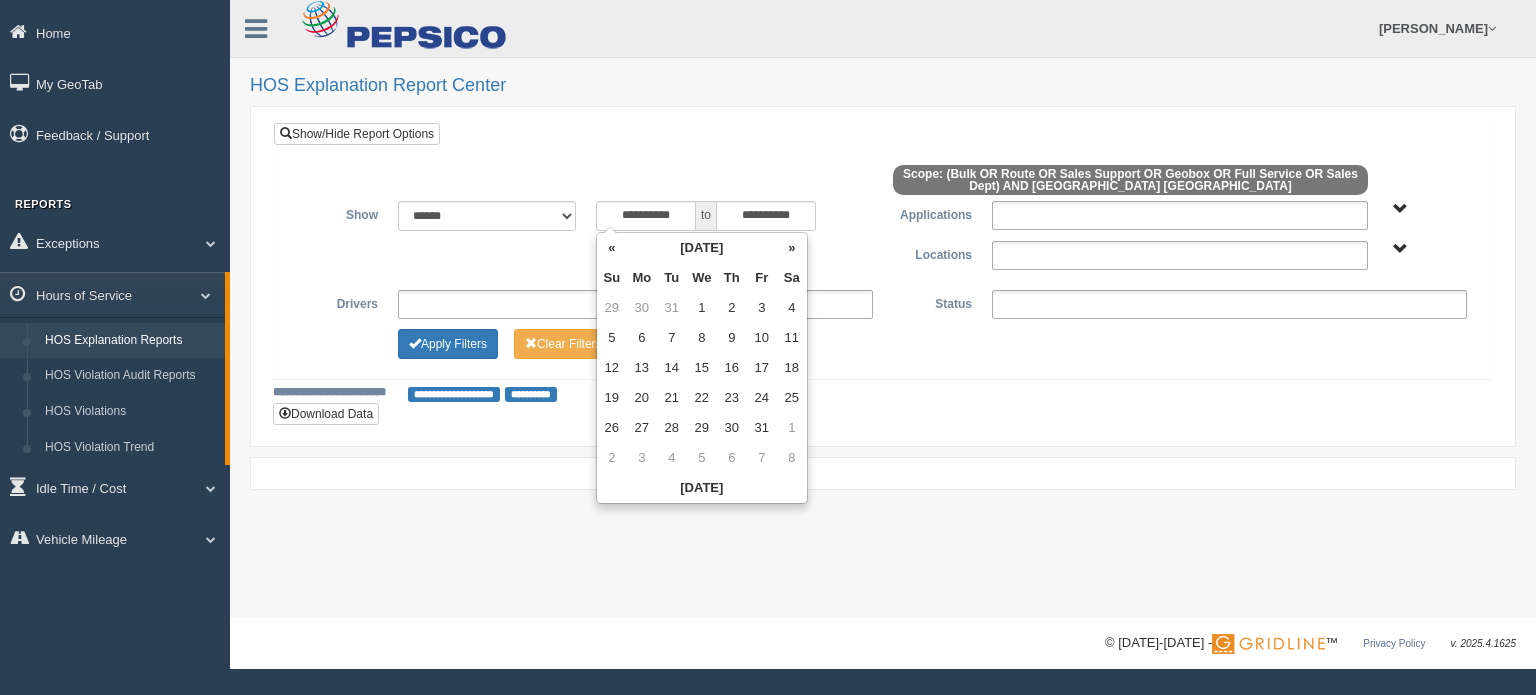 click on "«" at bounding box center [612, 248] 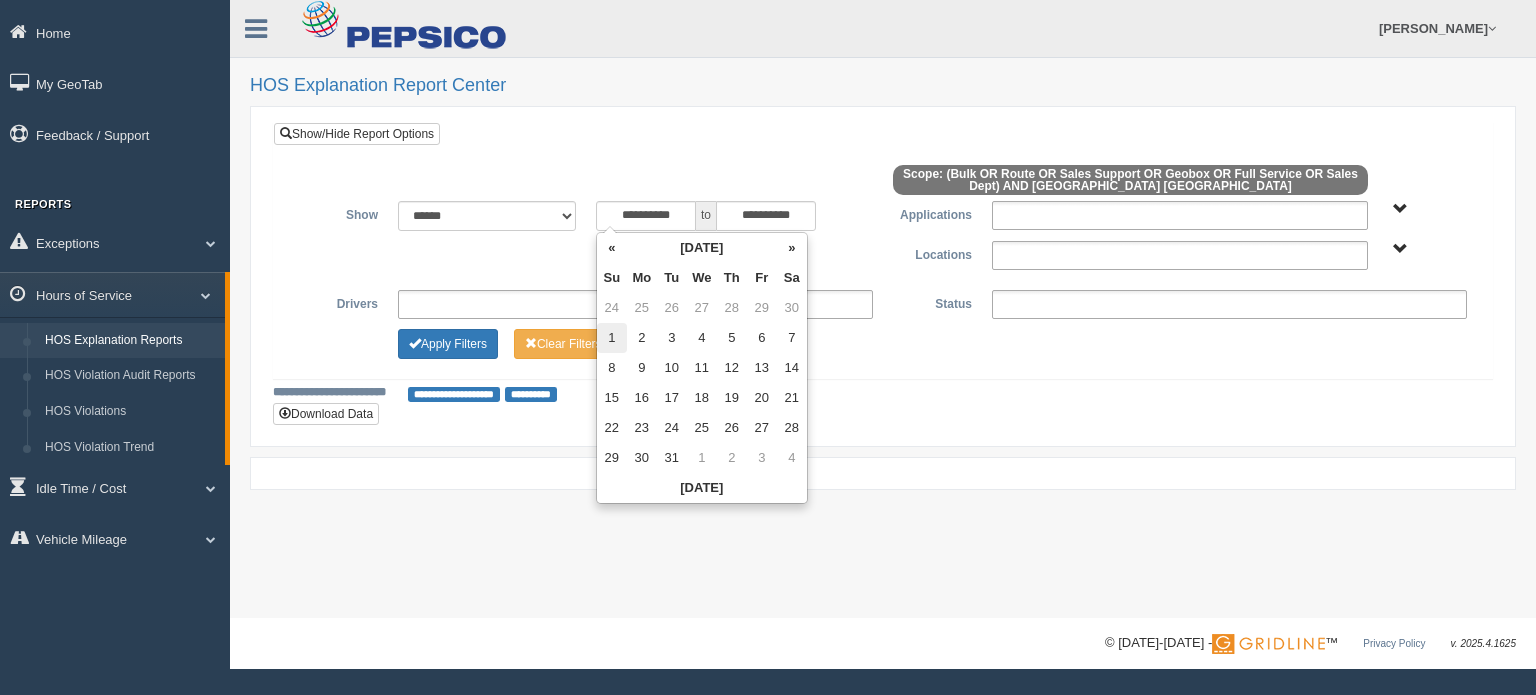 click on "1" at bounding box center (612, 338) 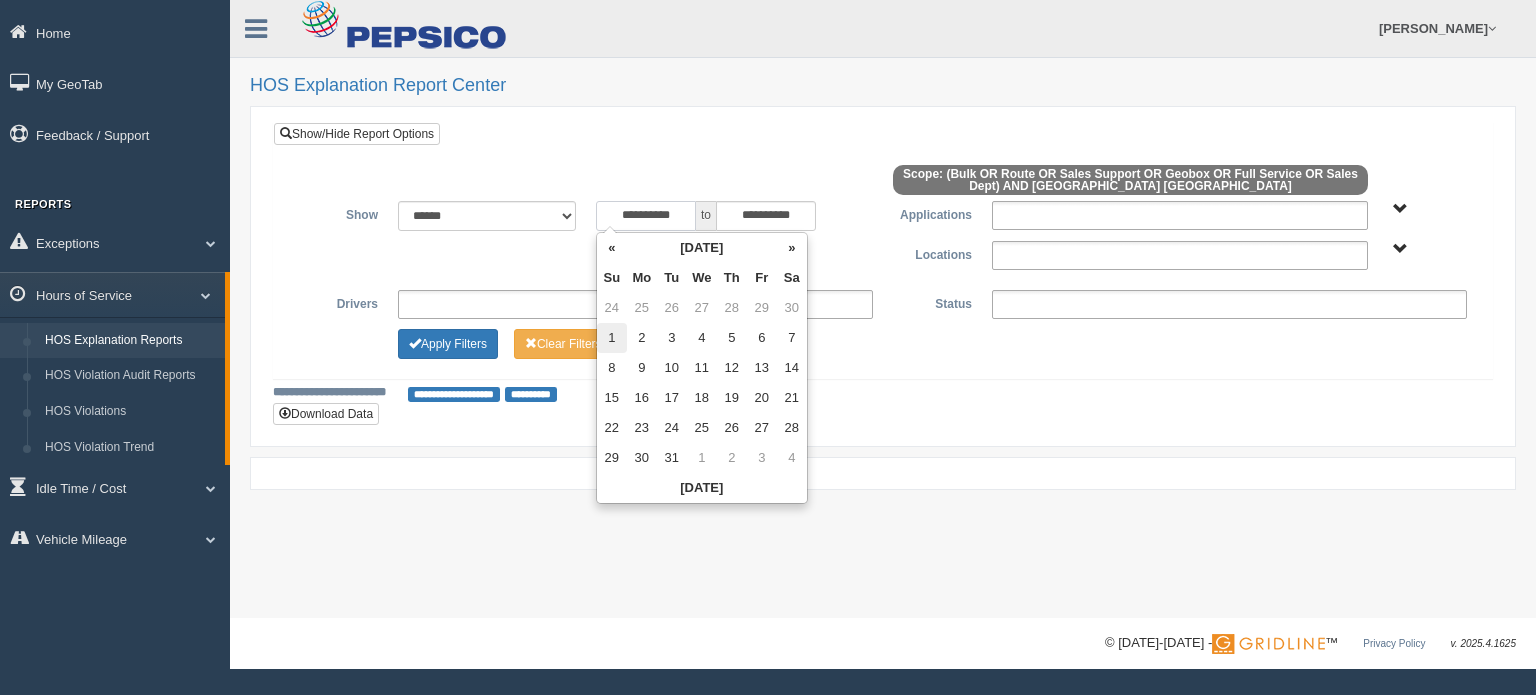 type on "**********" 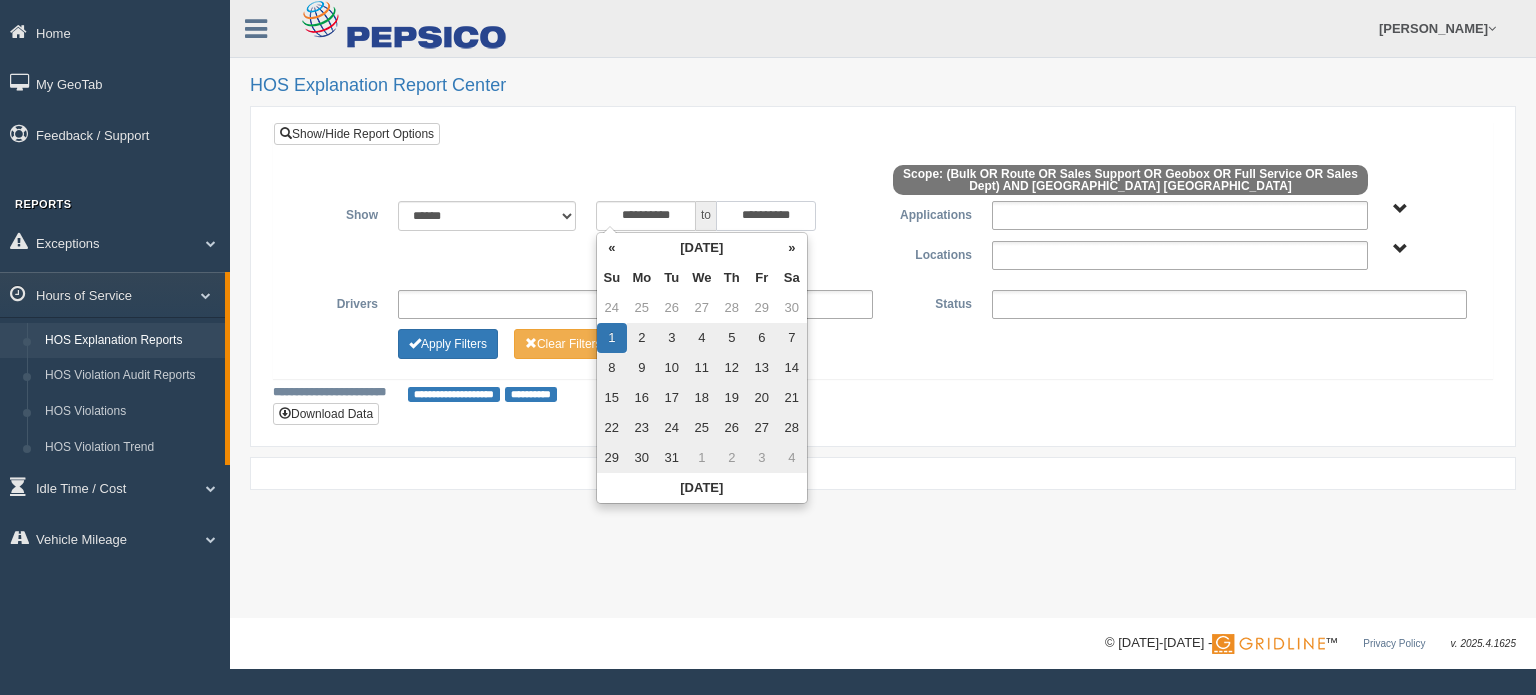 click on "**********" at bounding box center [766, 216] 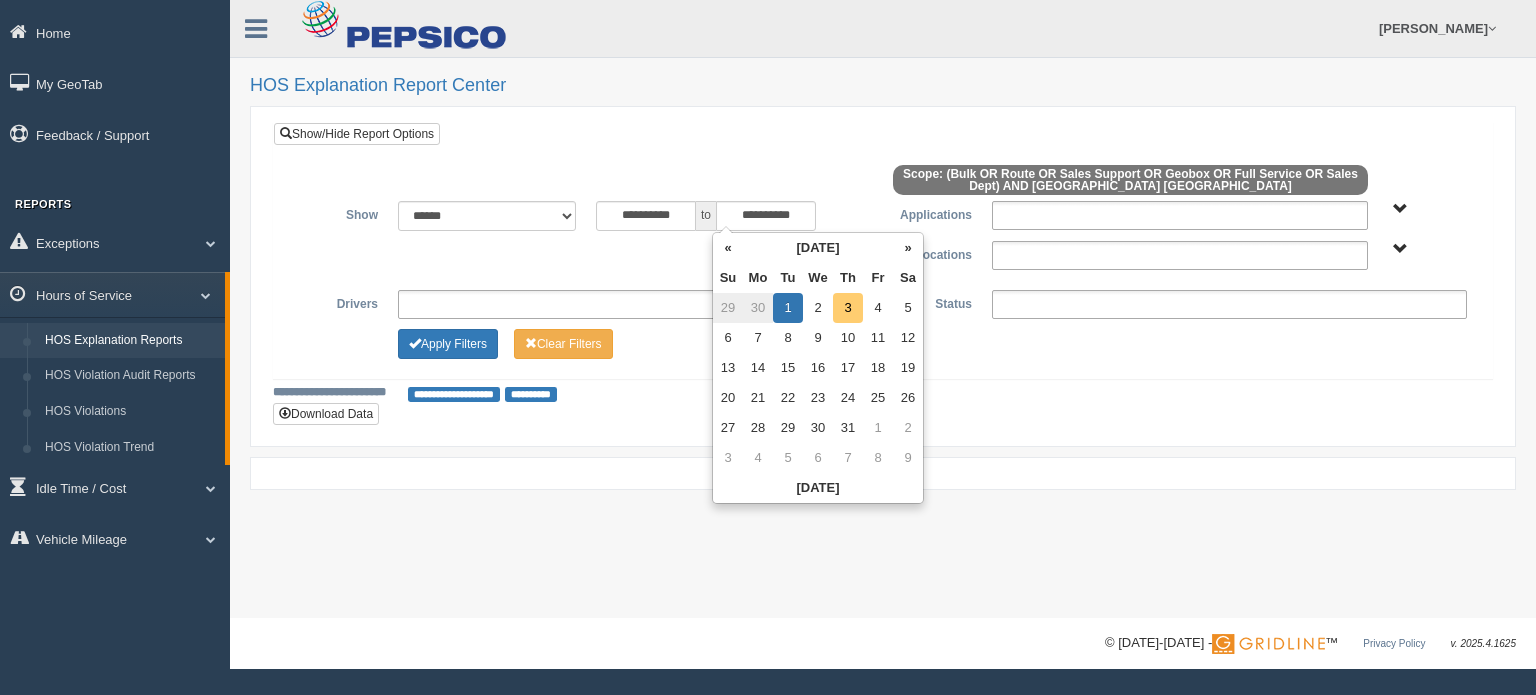 click on "3" at bounding box center (848, 308) 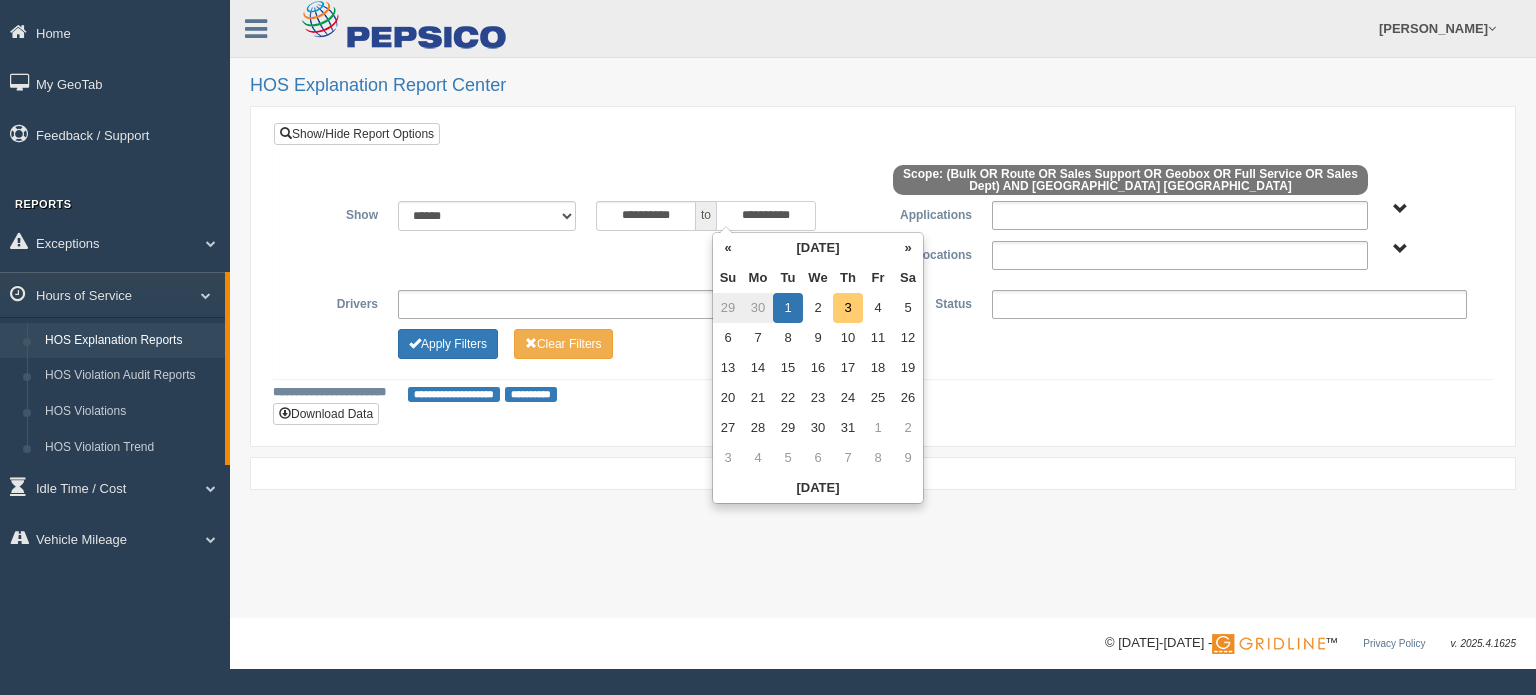 type on "**********" 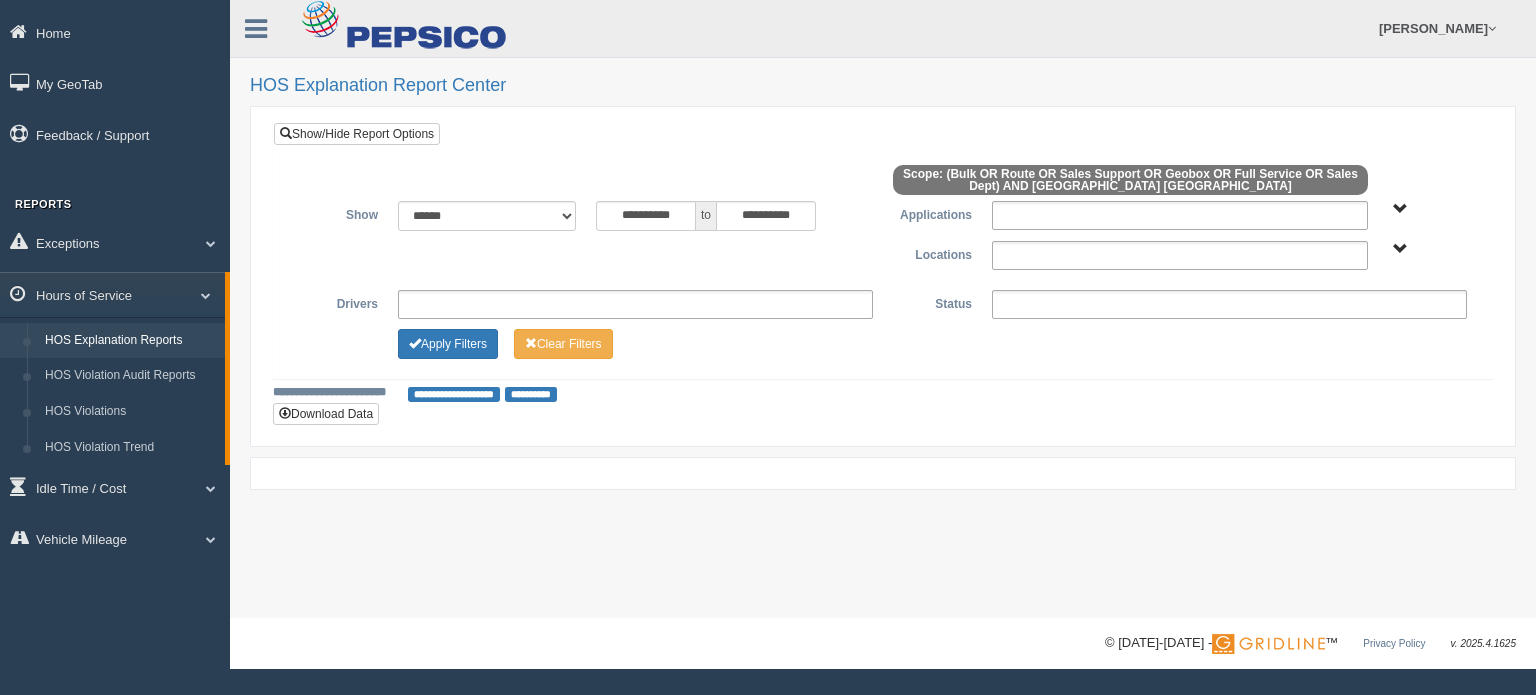 click on "**********" at bounding box center [883, 309] 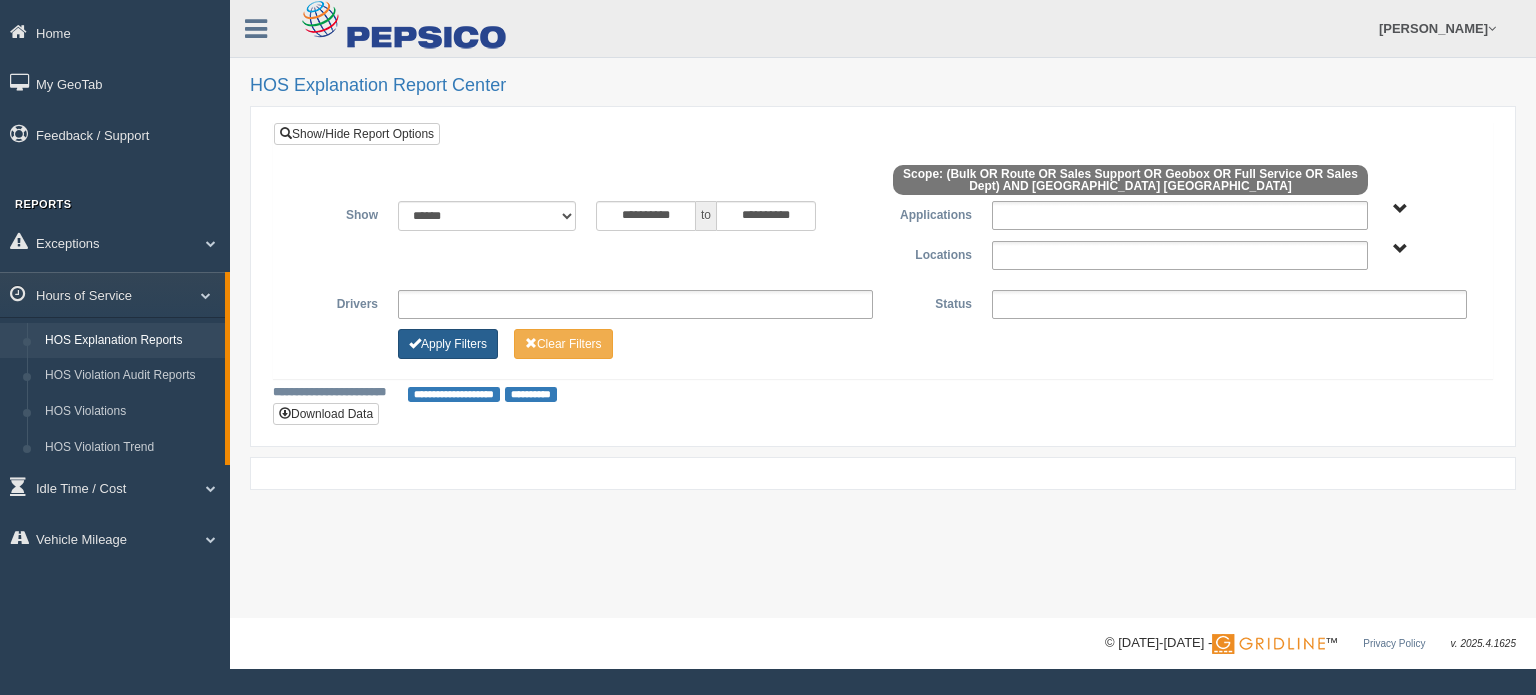 click on "Apply Filters" at bounding box center (448, 344) 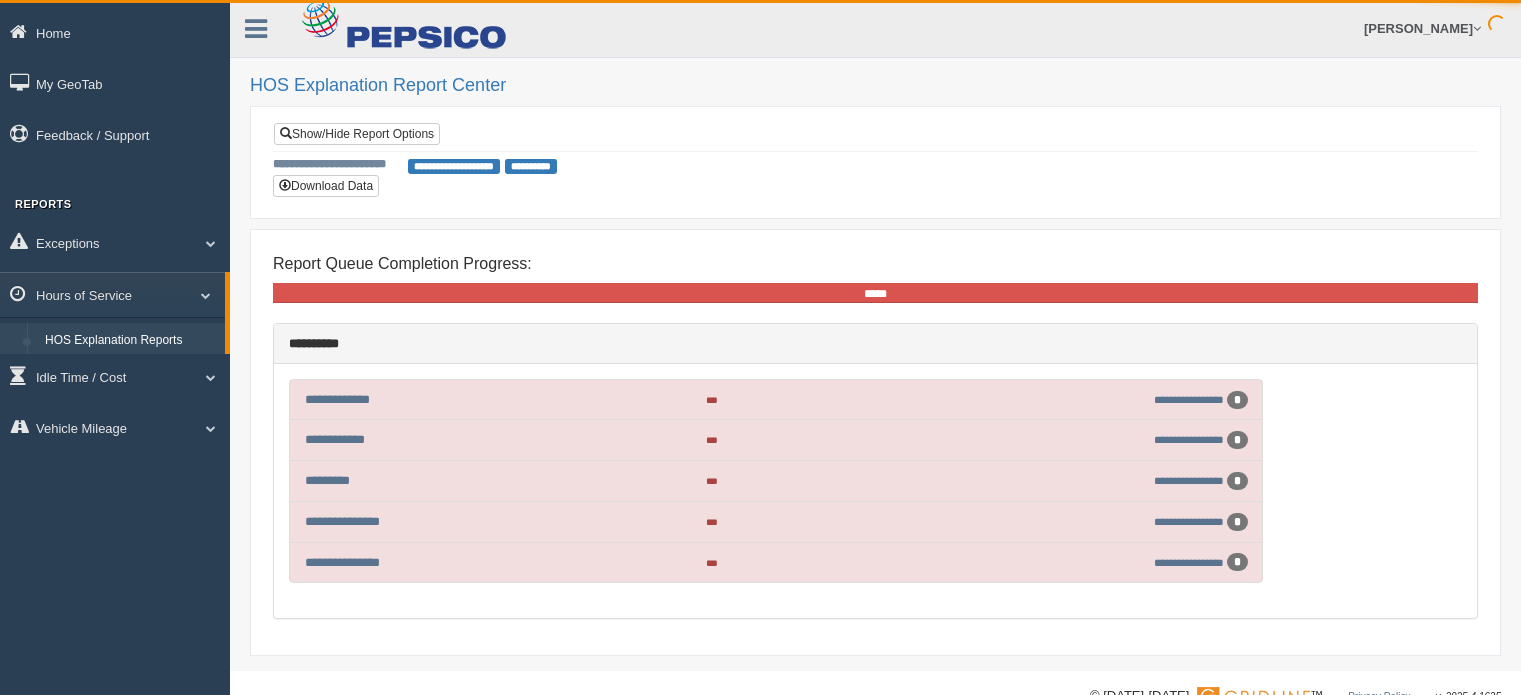 scroll, scrollTop: 0, scrollLeft: 0, axis: both 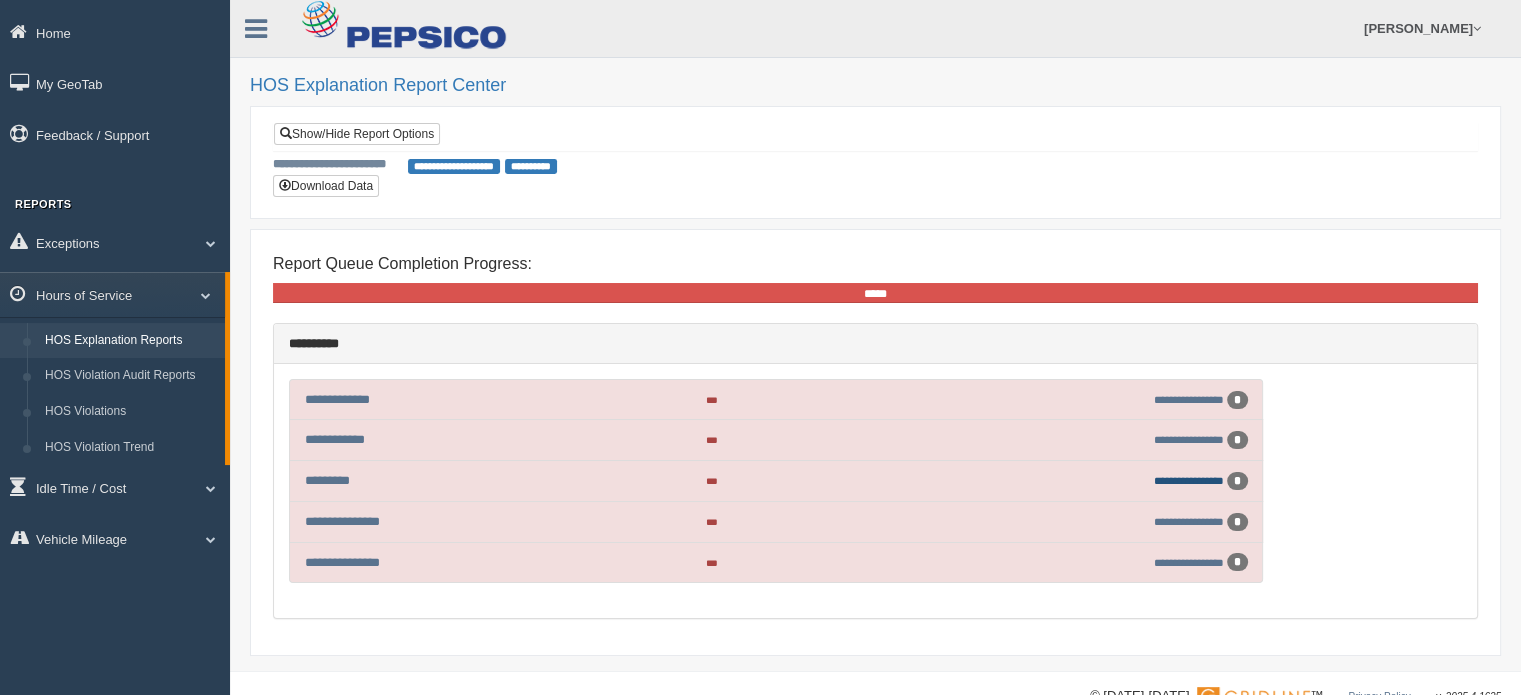 click on "**********" at bounding box center (1189, 480) 